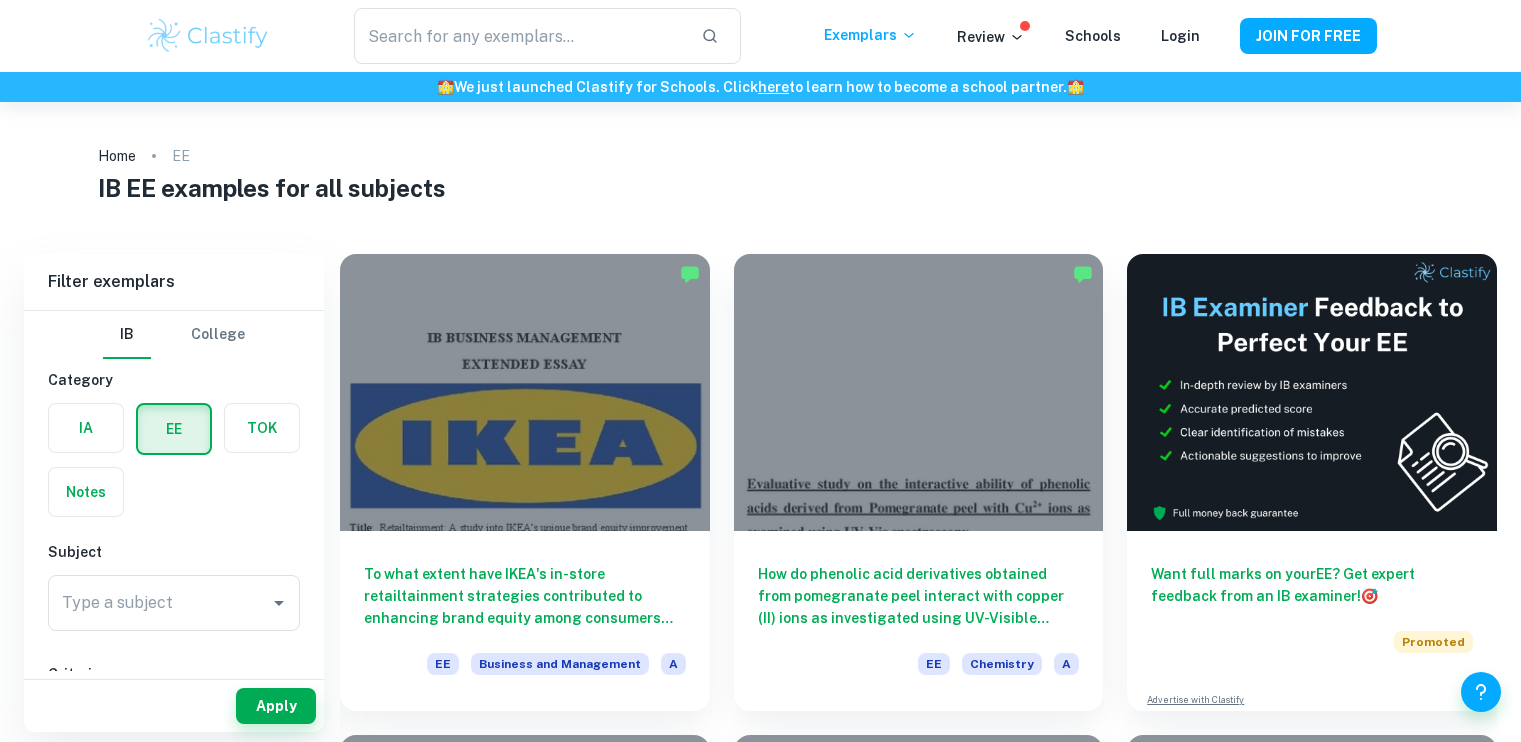 scroll, scrollTop: 0, scrollLeft: 0, axis: both 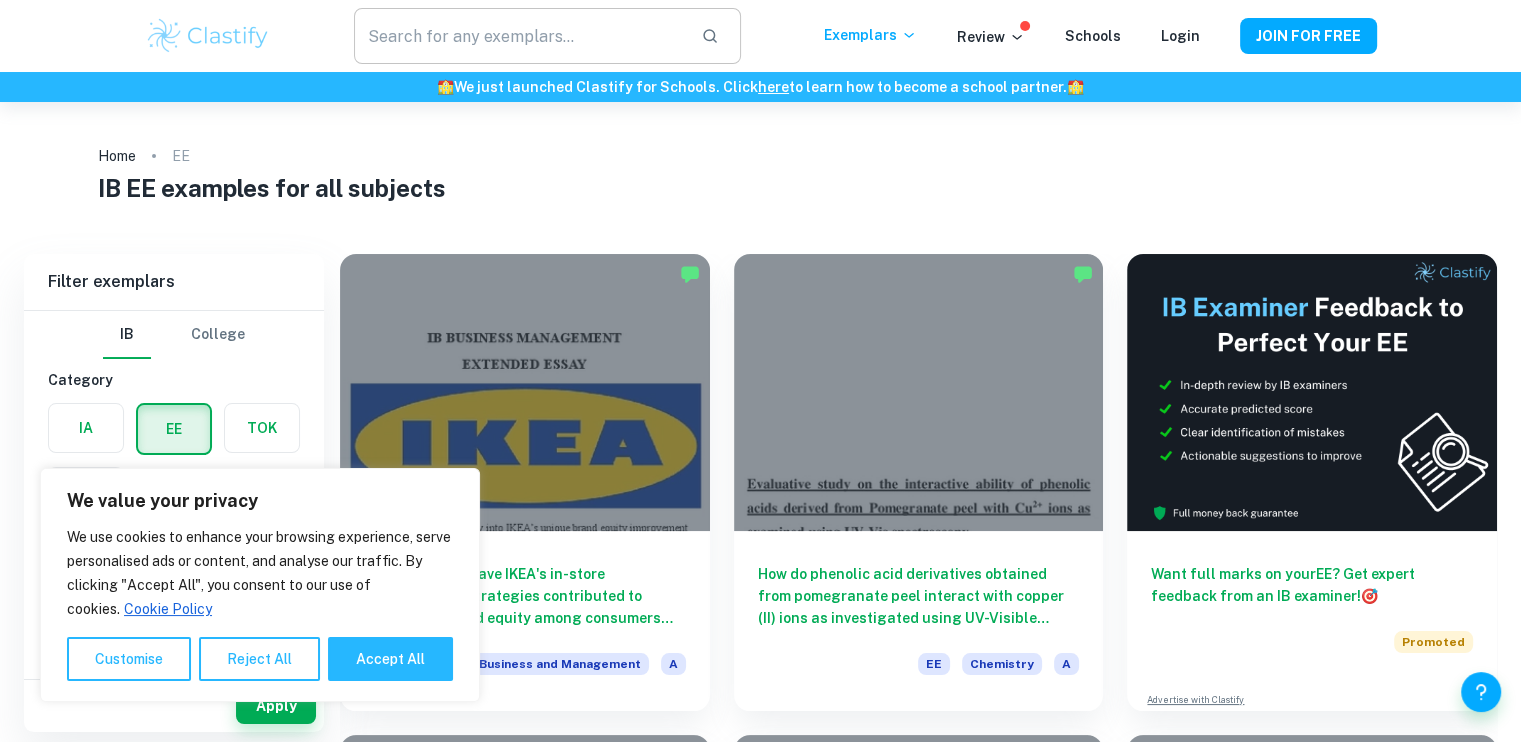 click at bounding box center [519, 36] 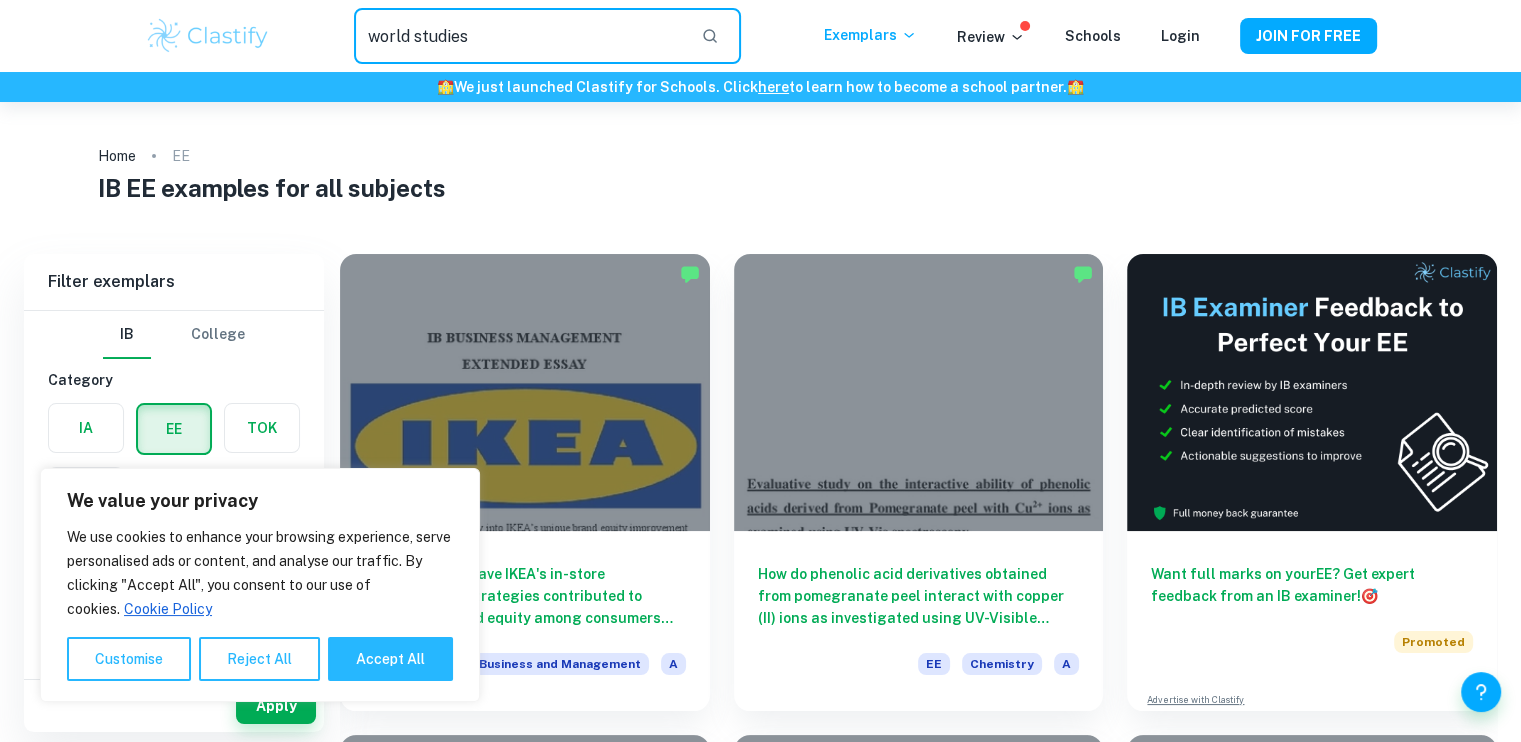 type on "world studies" 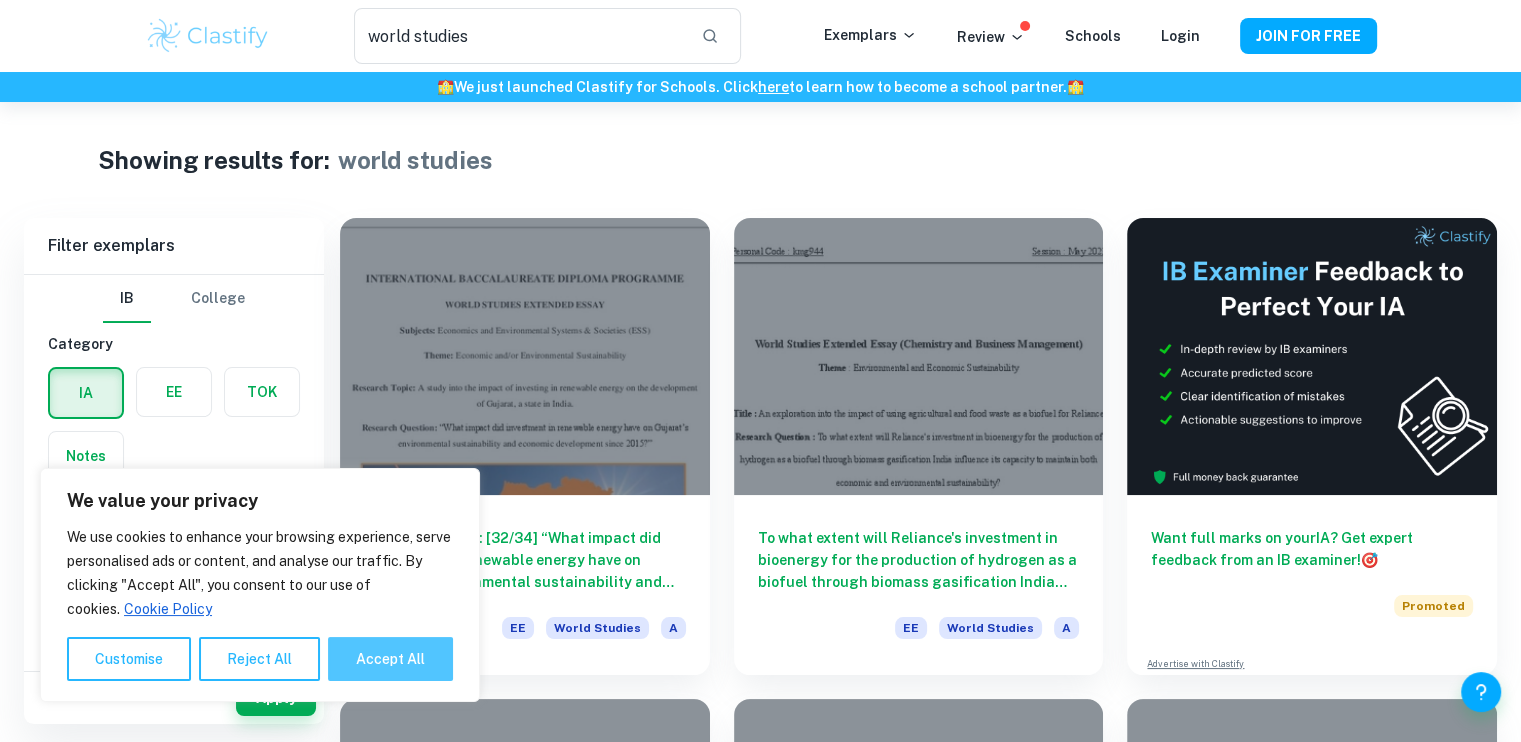 click on "Accept All" at bounding box center [390, 659] 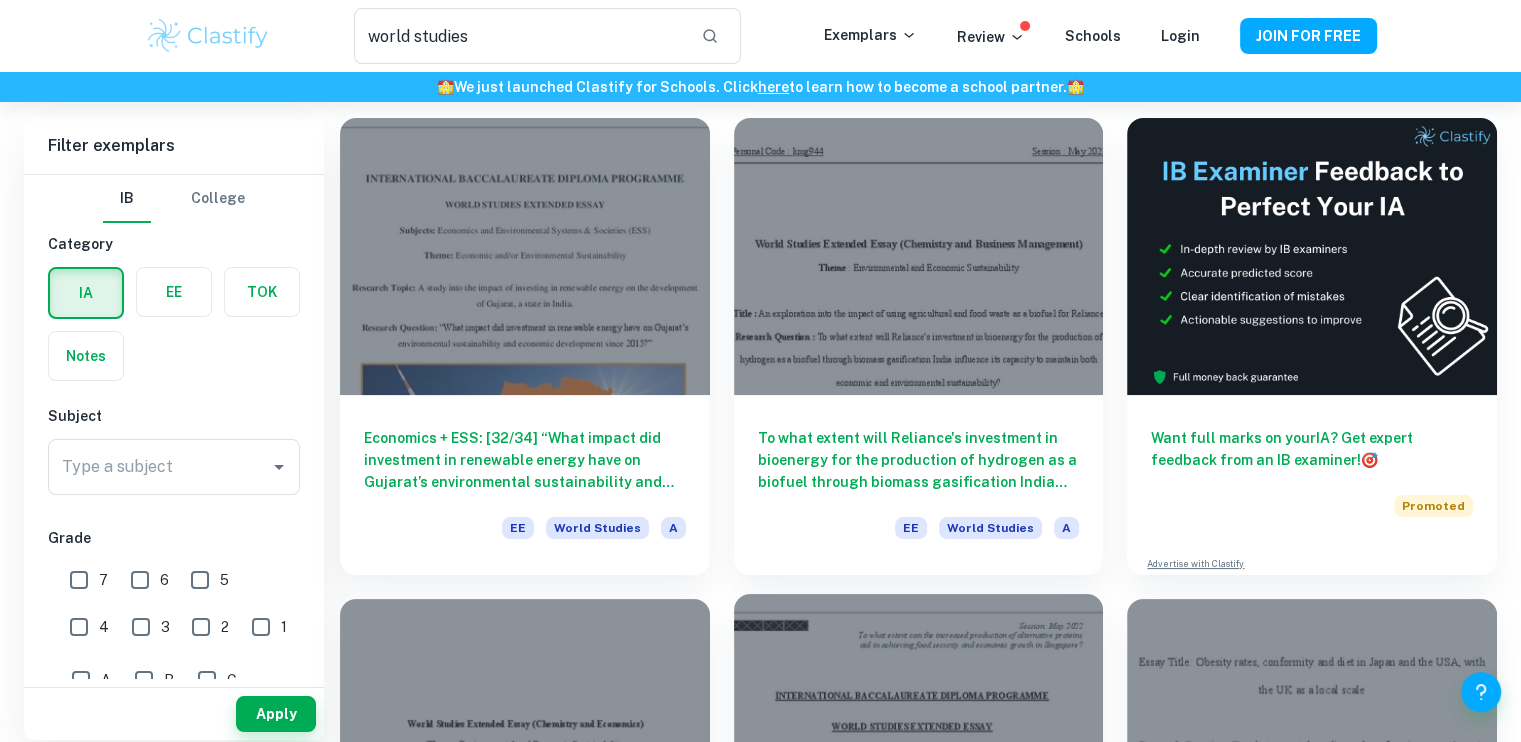 scroll, scrollTop: 600, scrollLeft: 0, axis: vertical 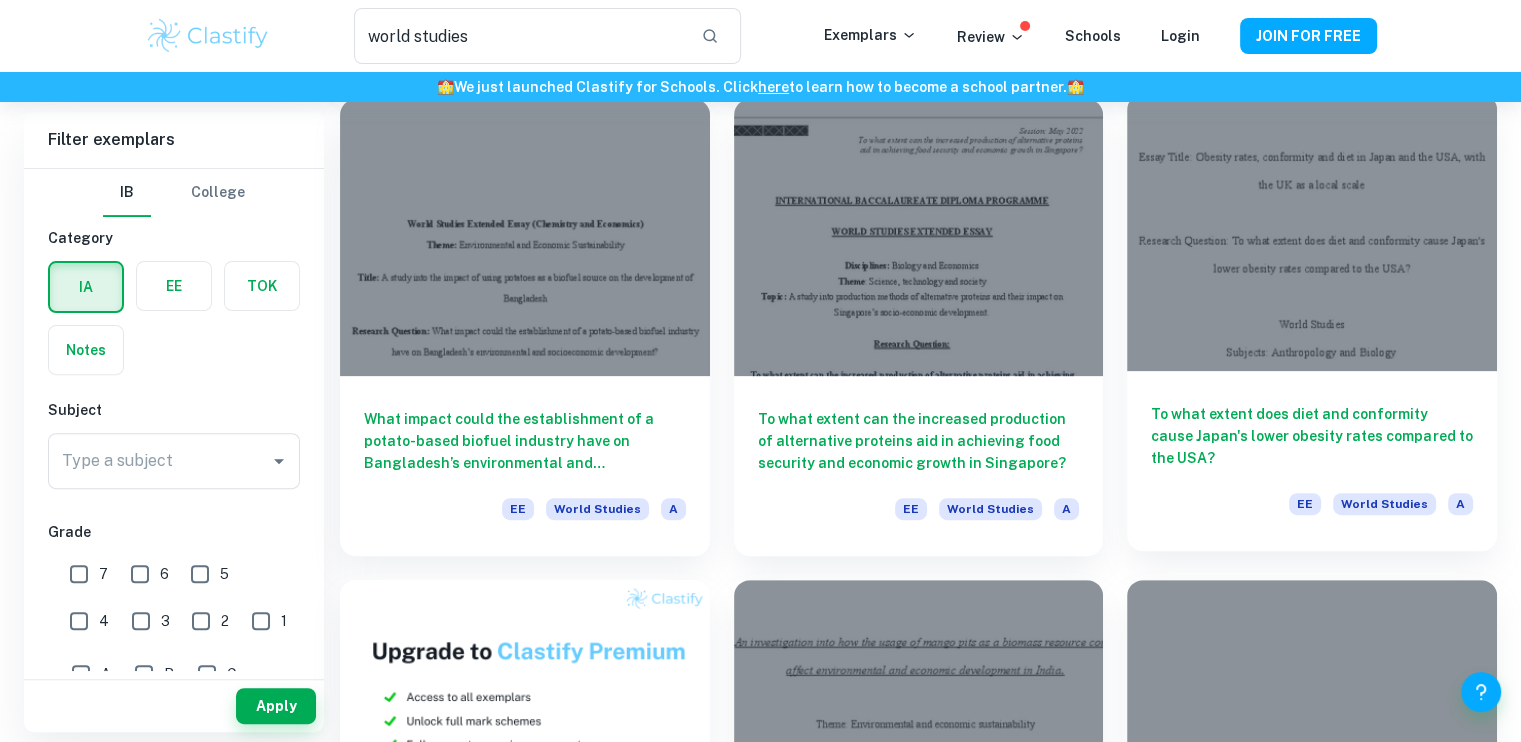 click at bounding box center [1312, 232] 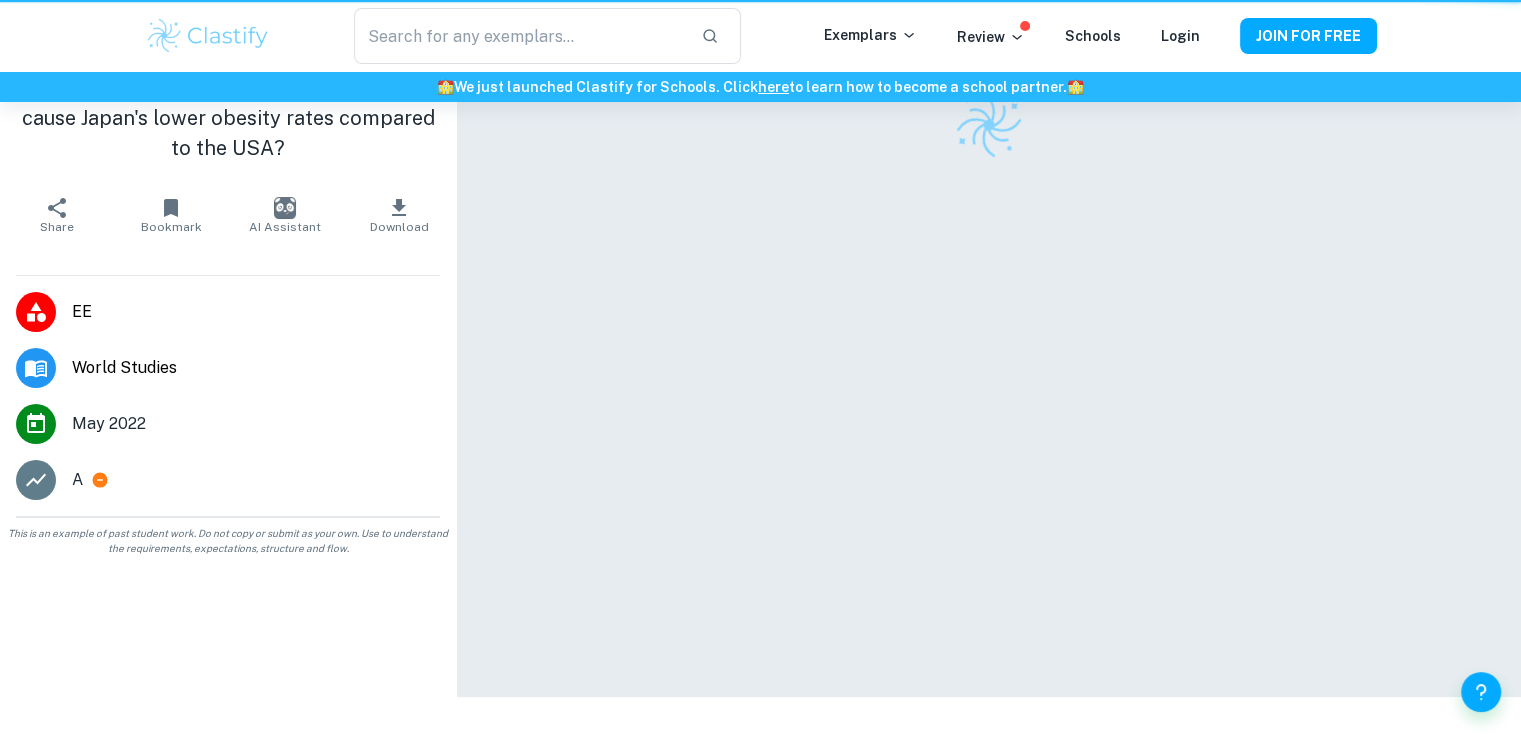 scroll, scrollTop: 0, scrollLeft: 0, axis: both 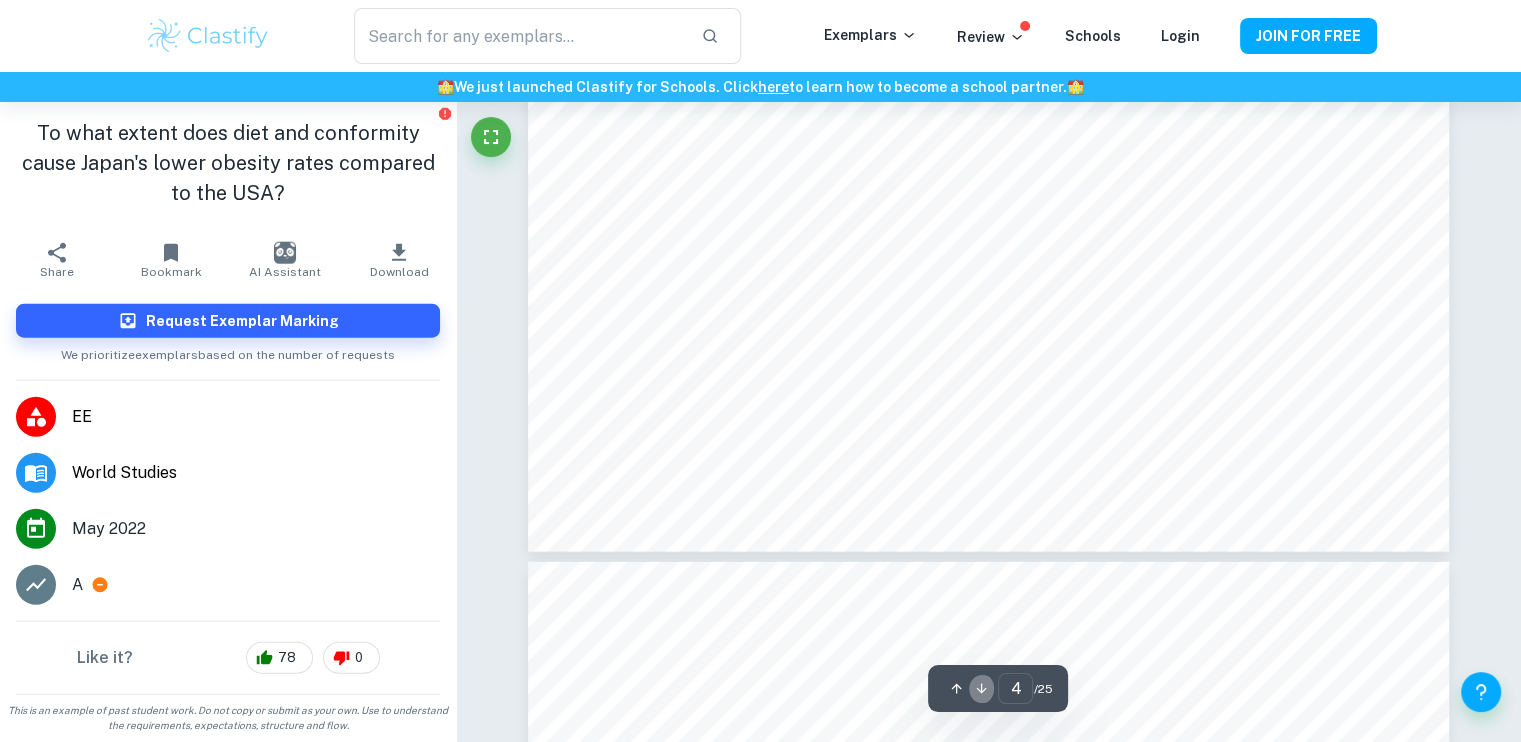 click 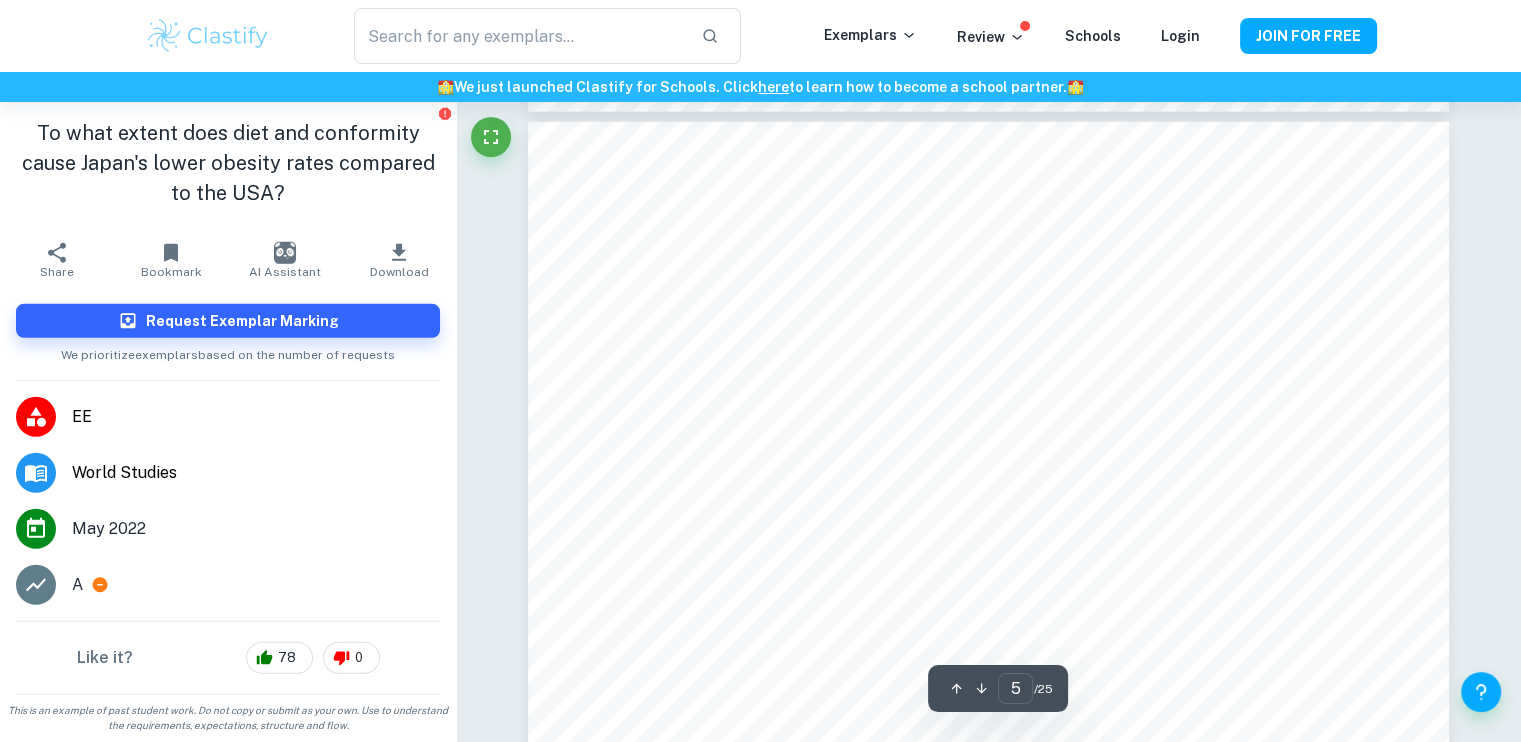 click 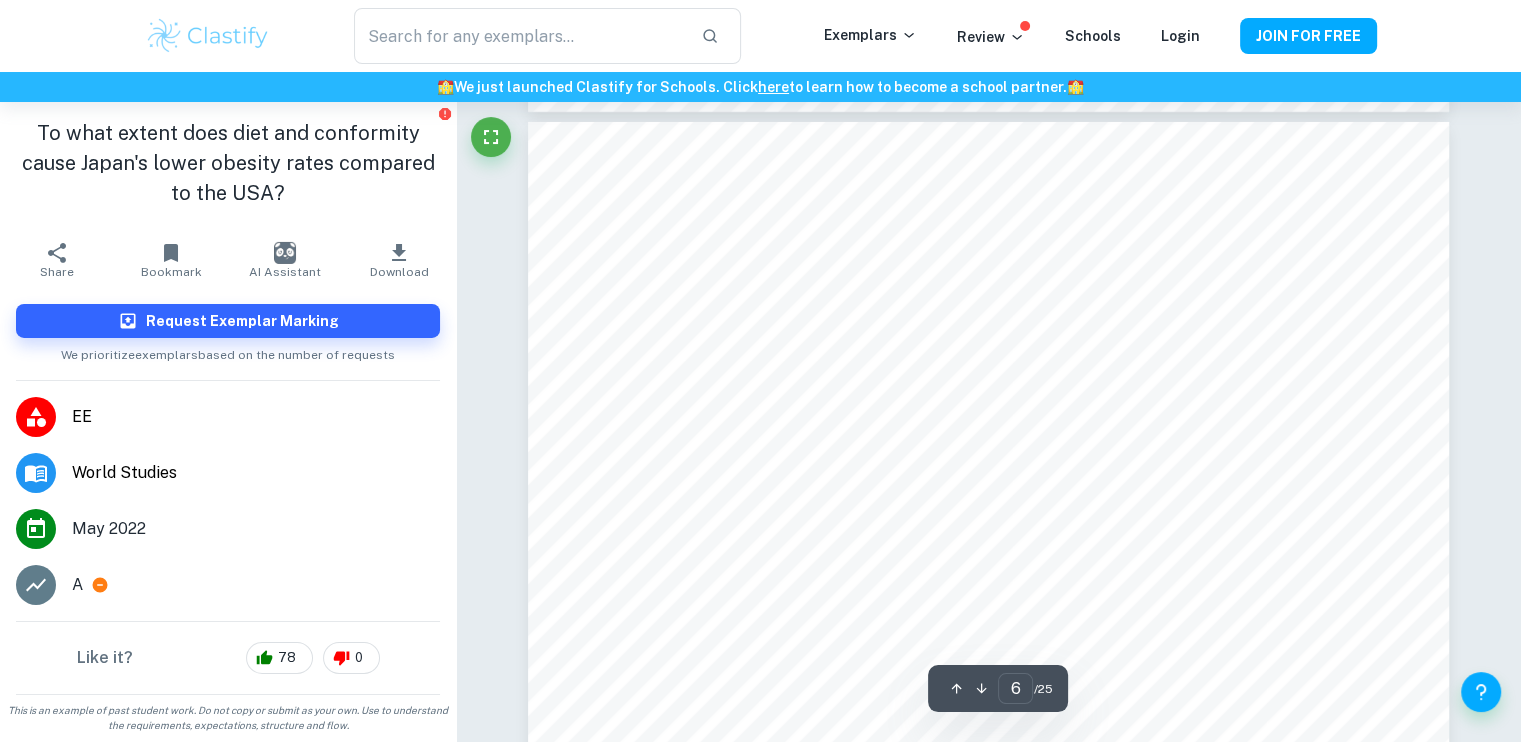 click 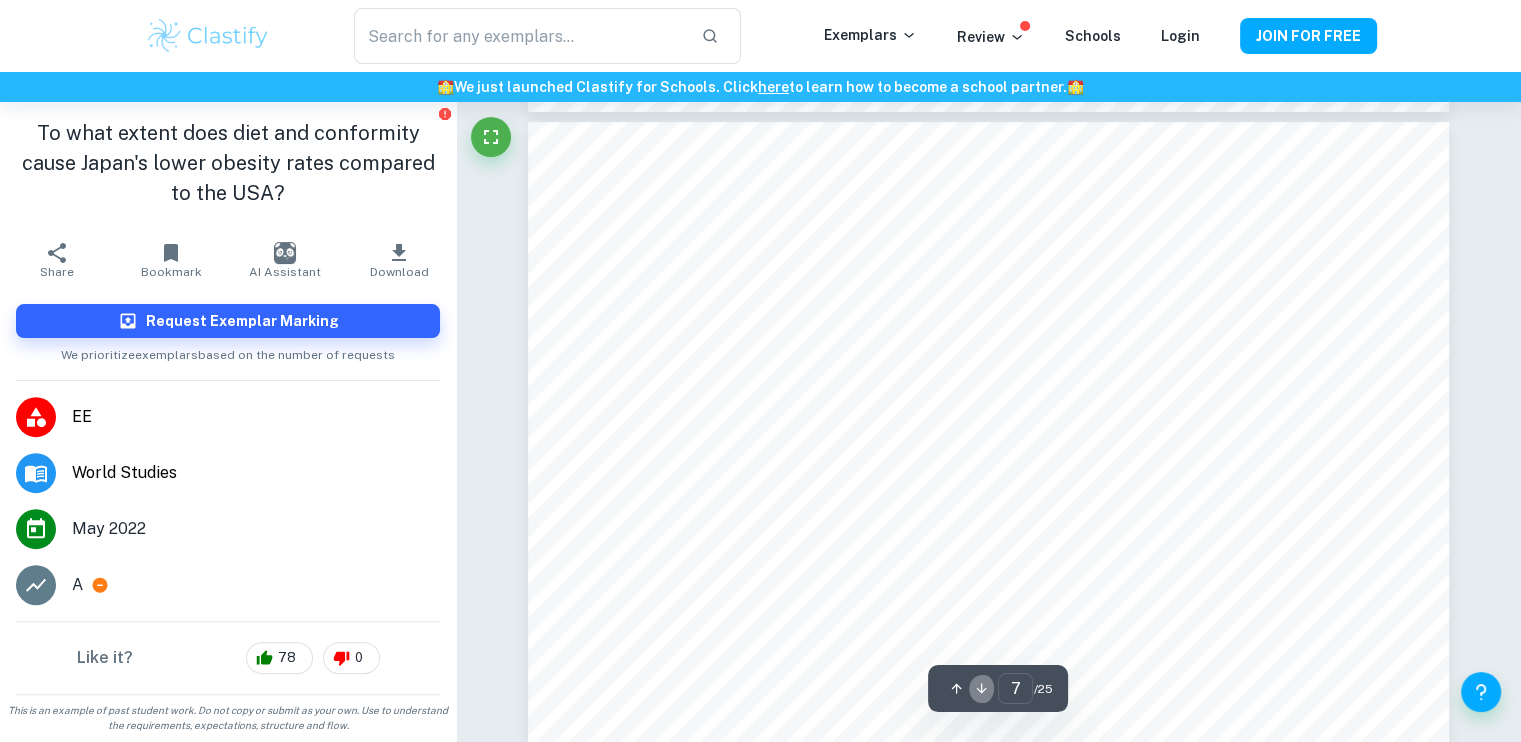 click 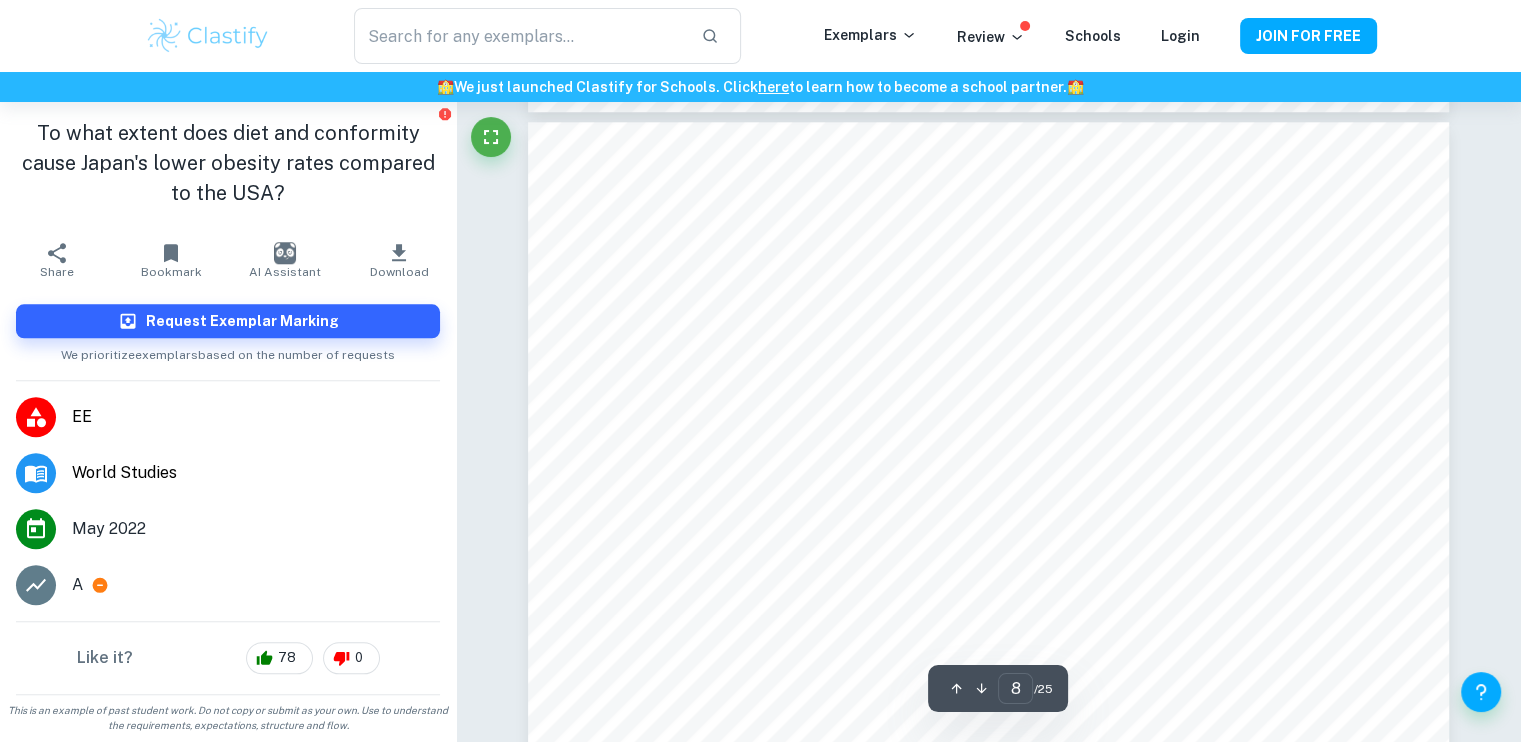 click 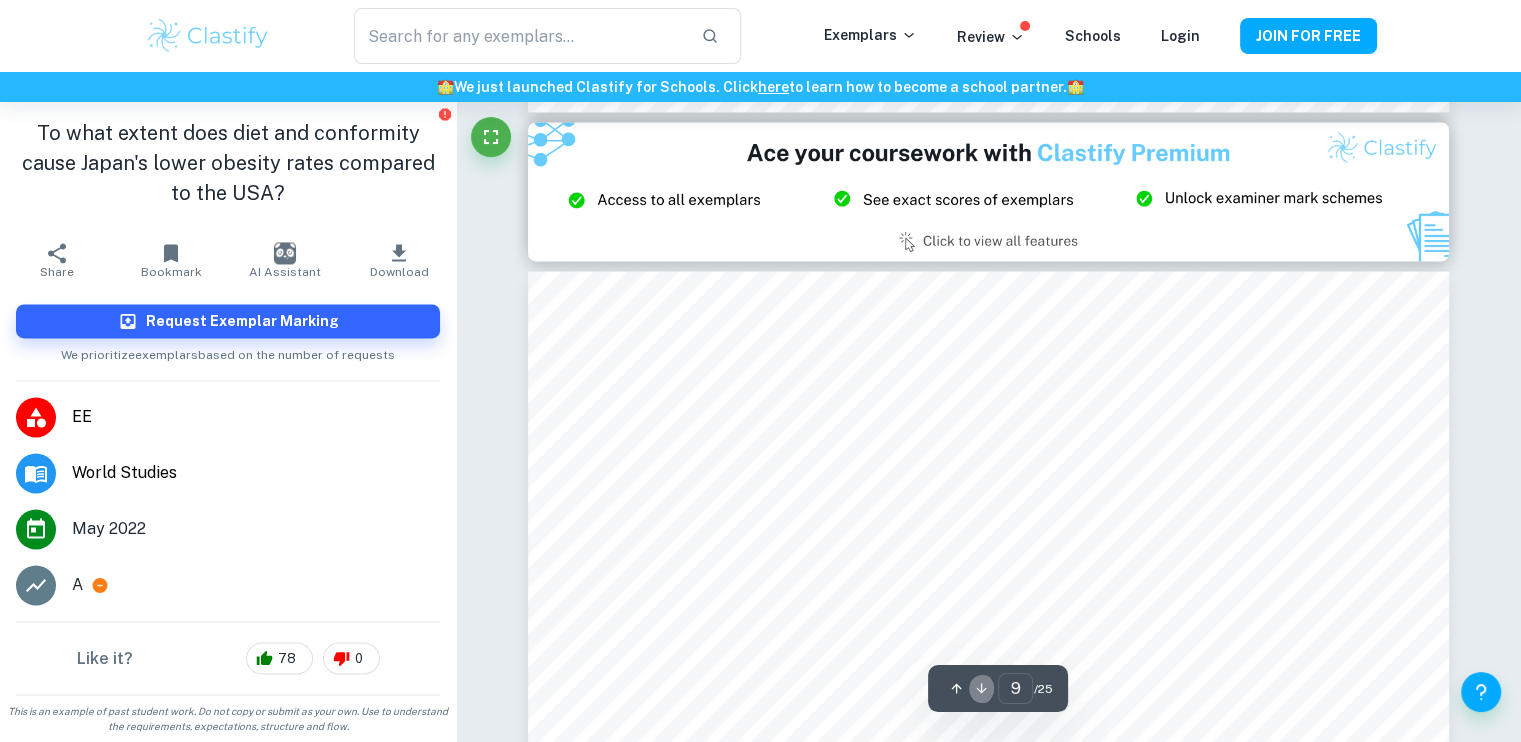 click 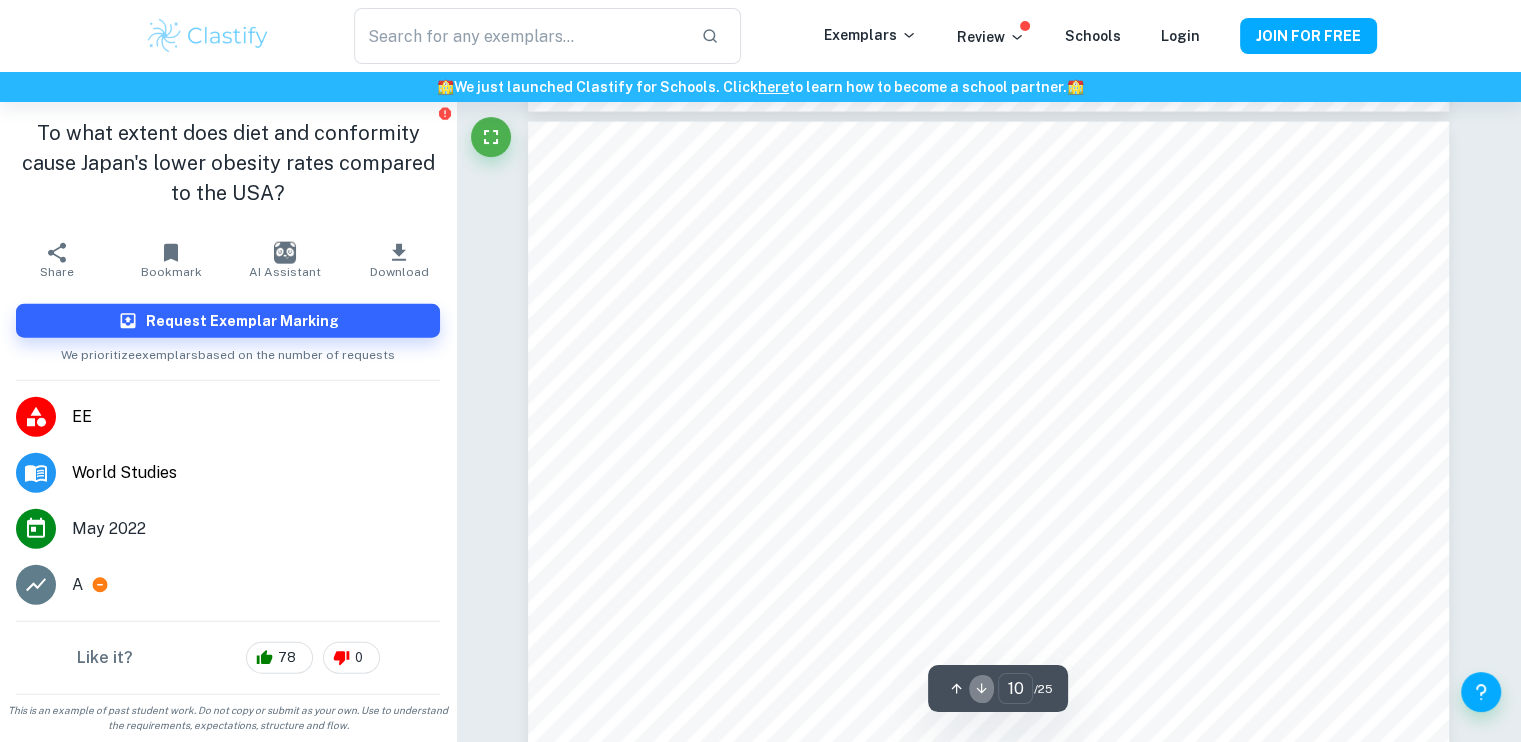 click 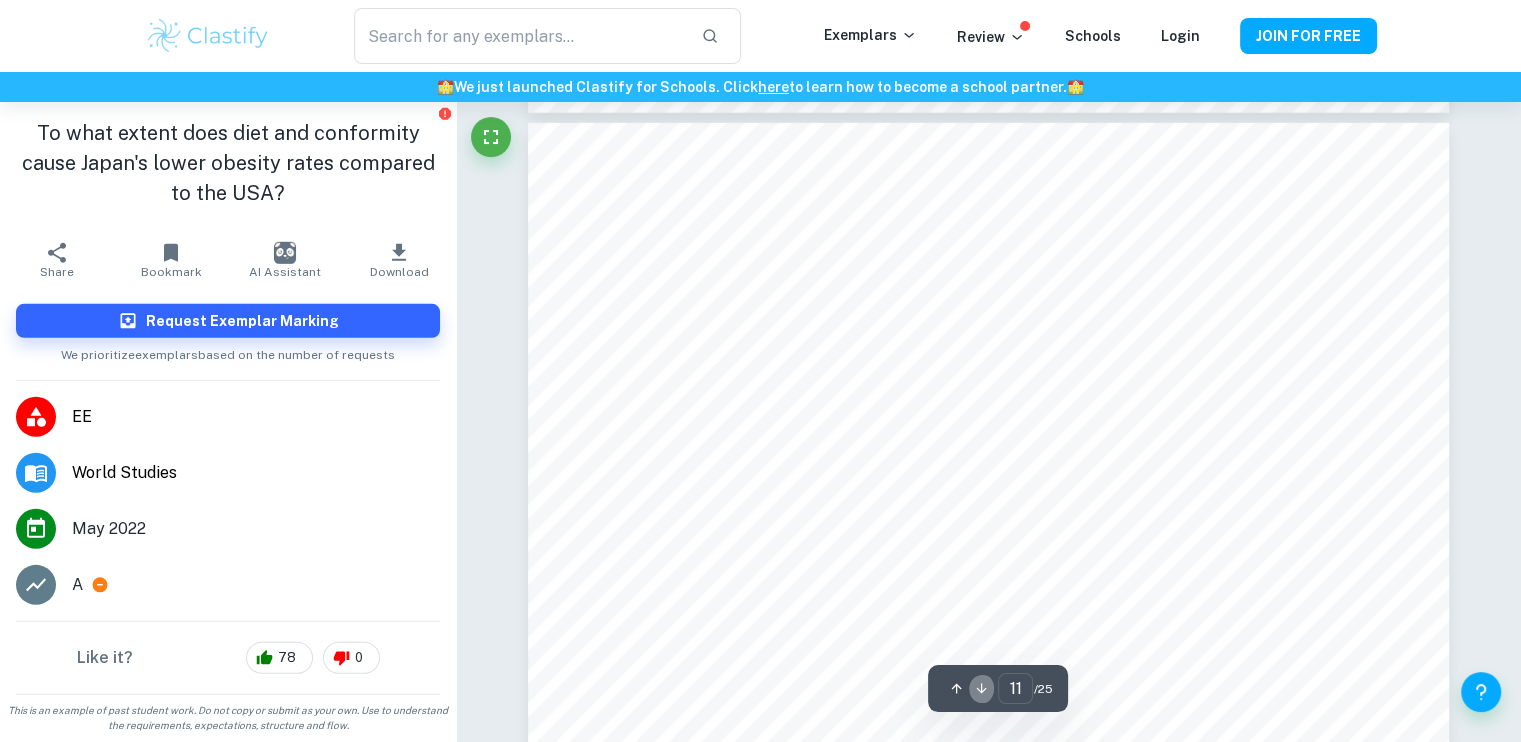 click 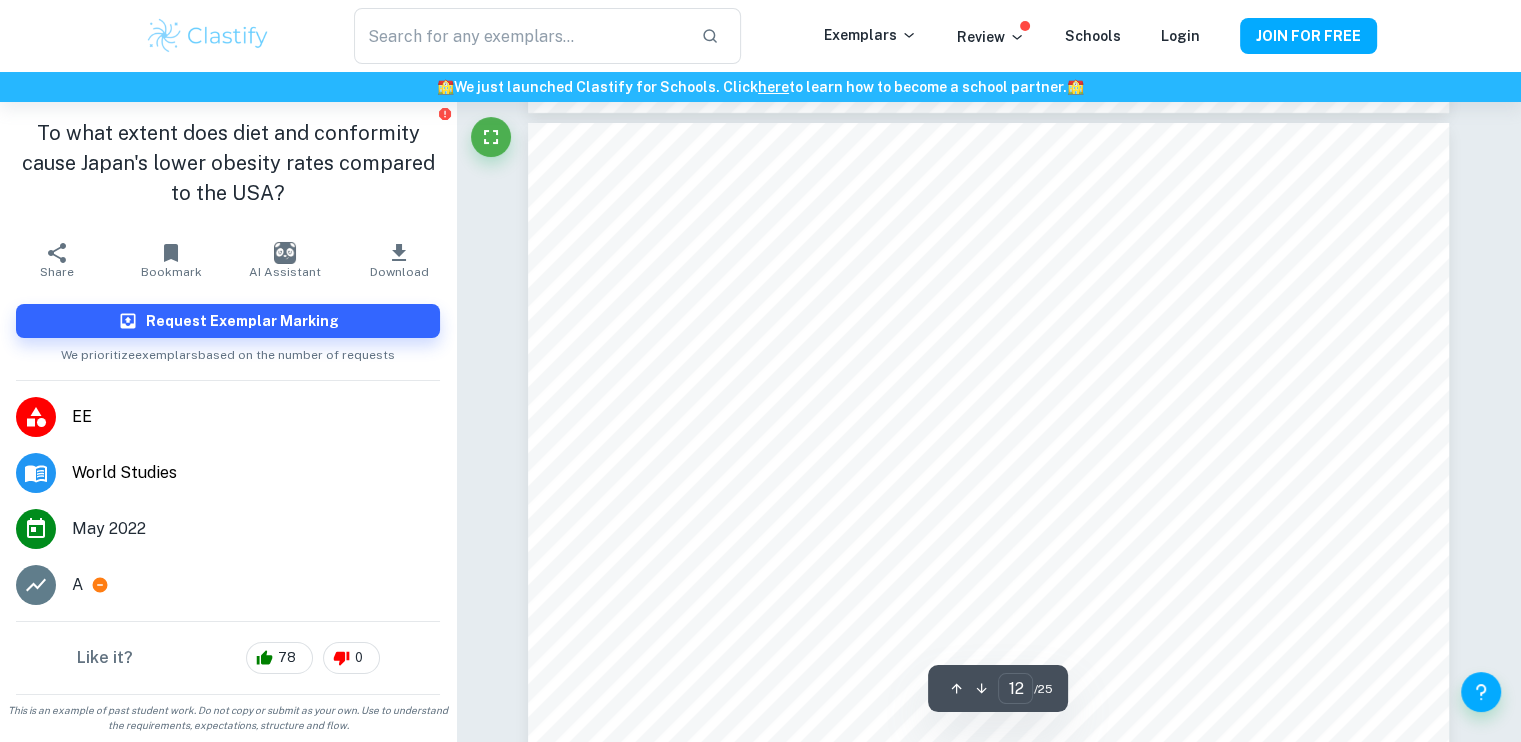 click 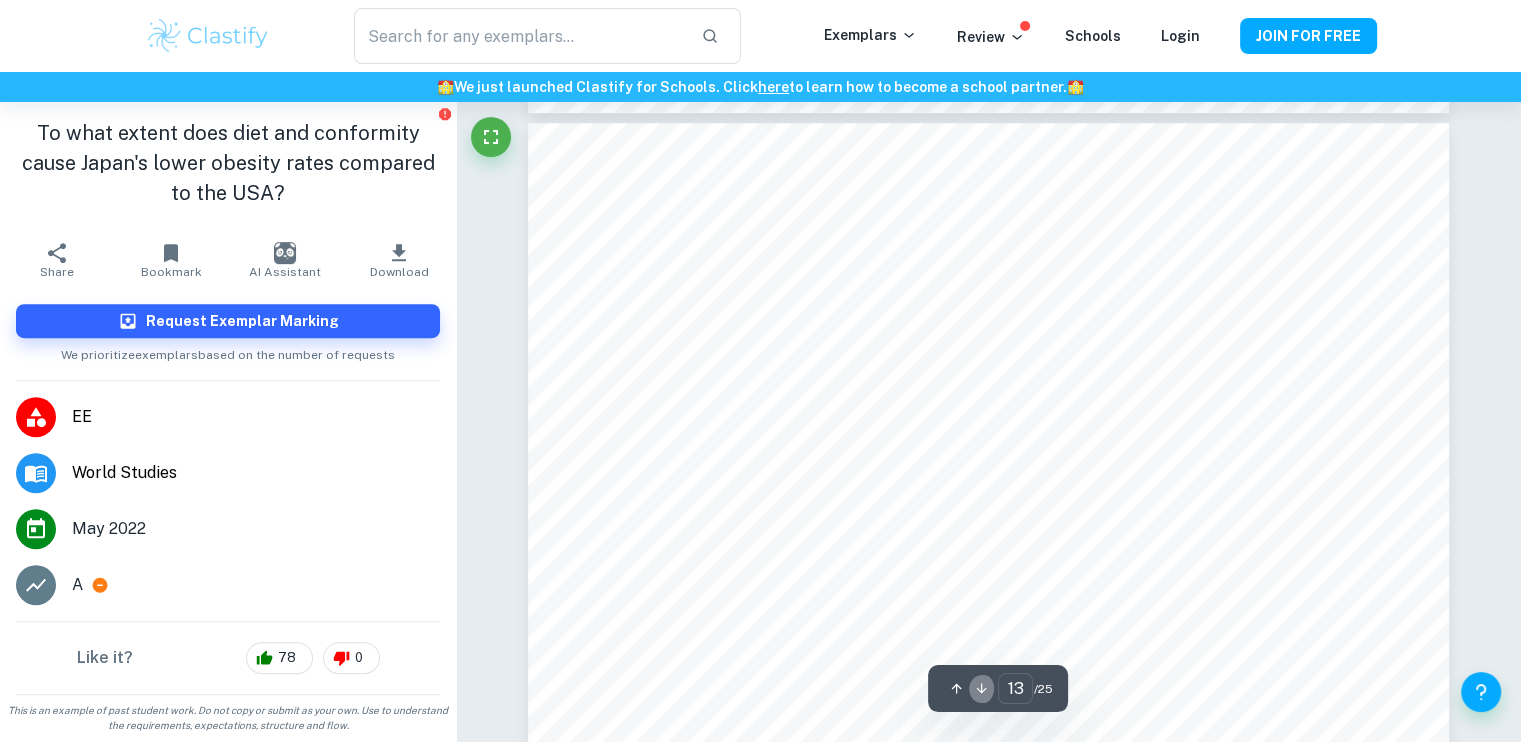 click 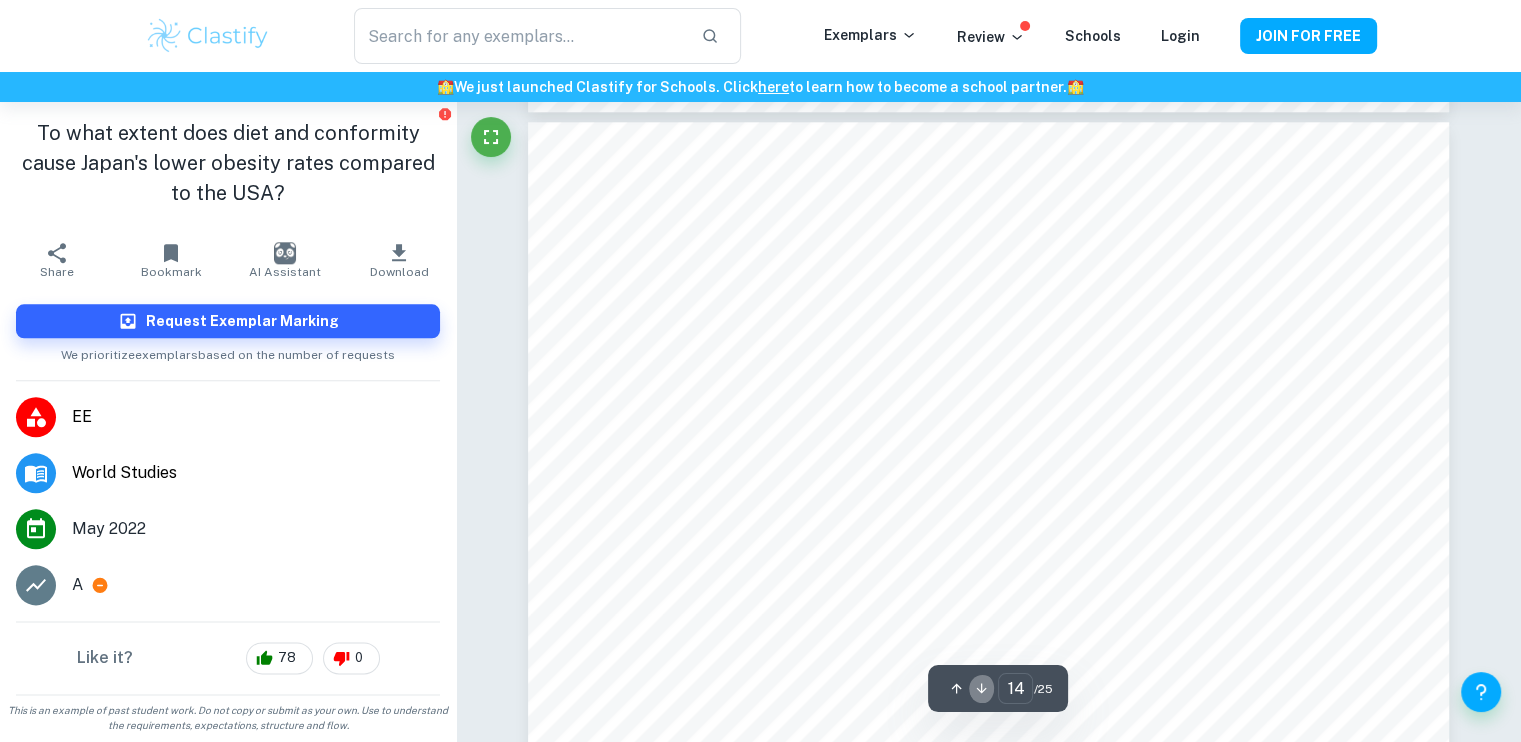 click 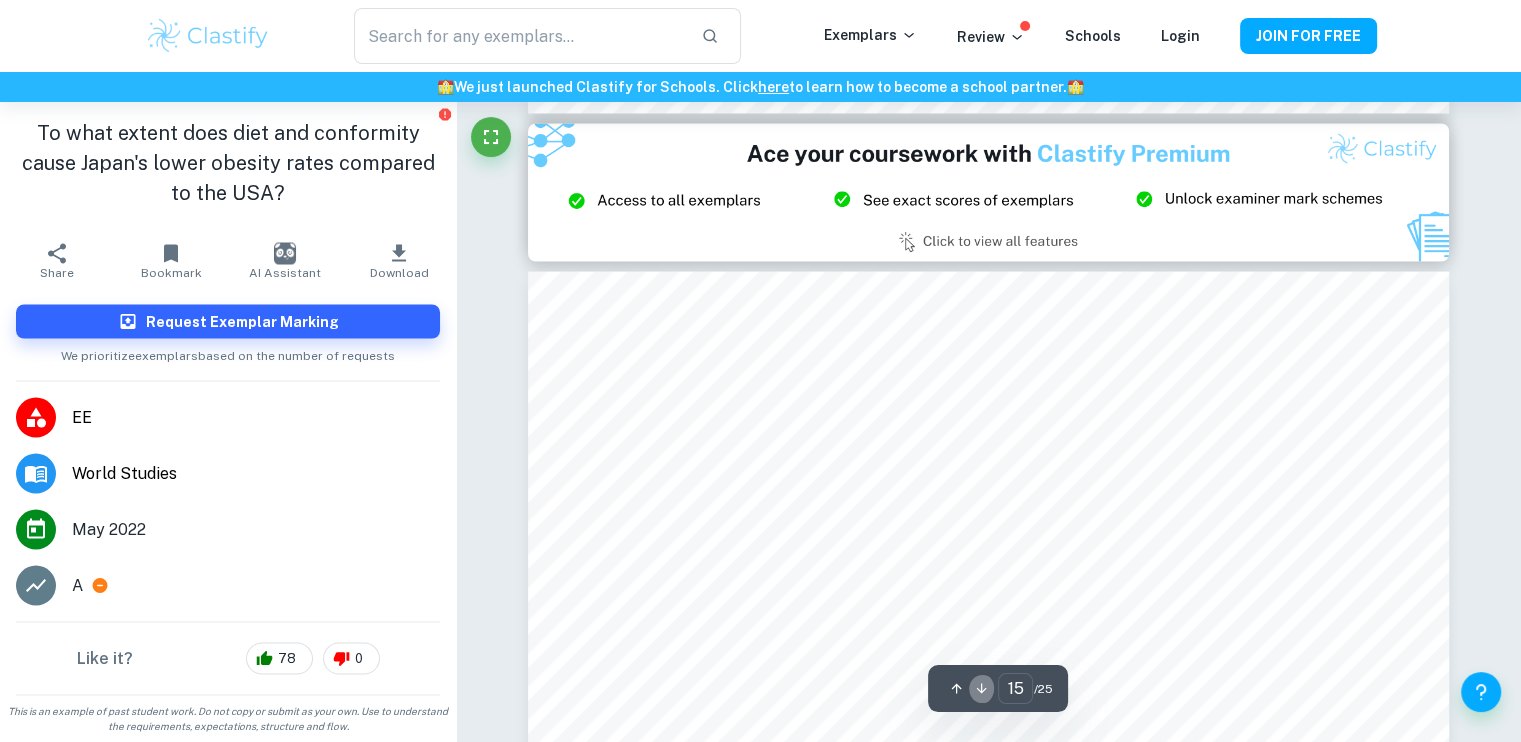 click 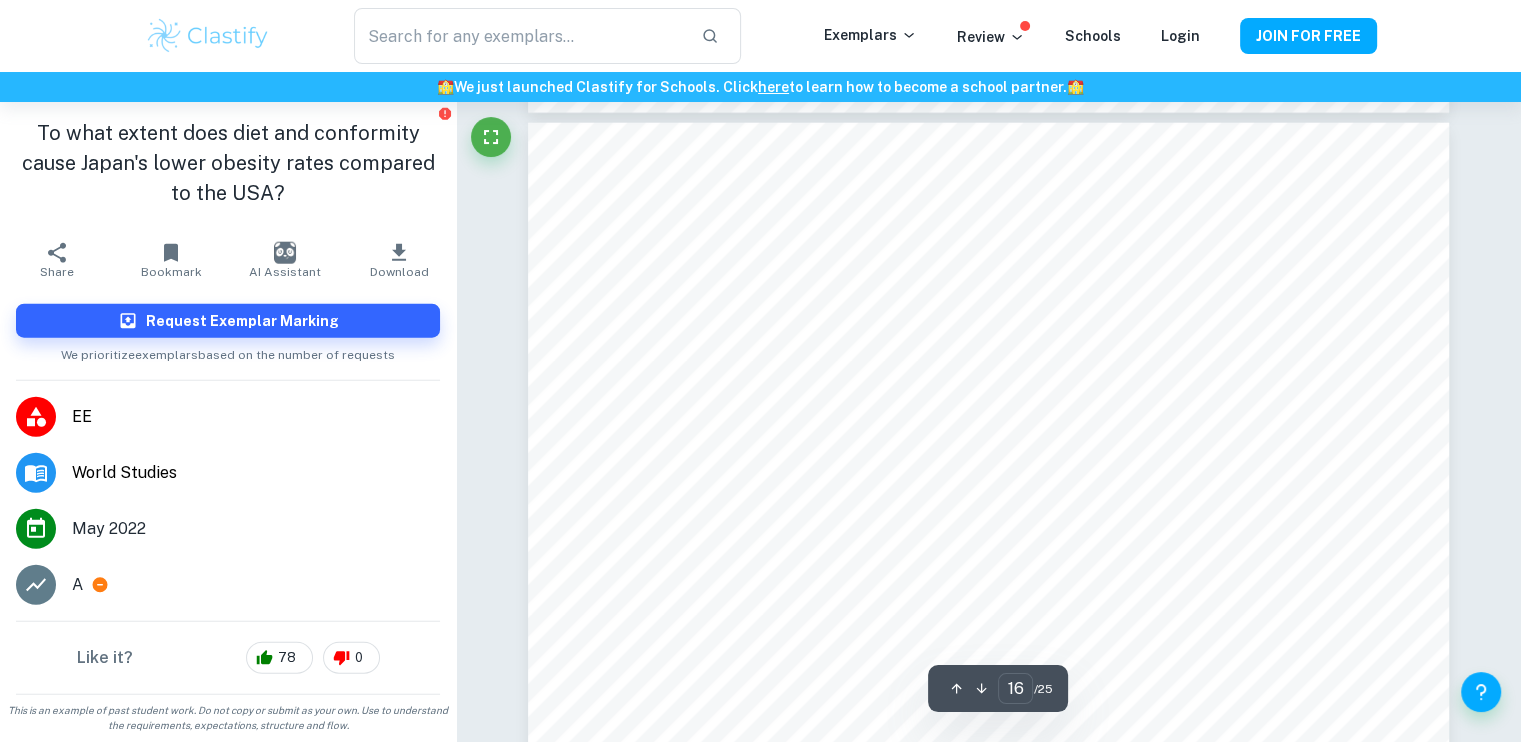click 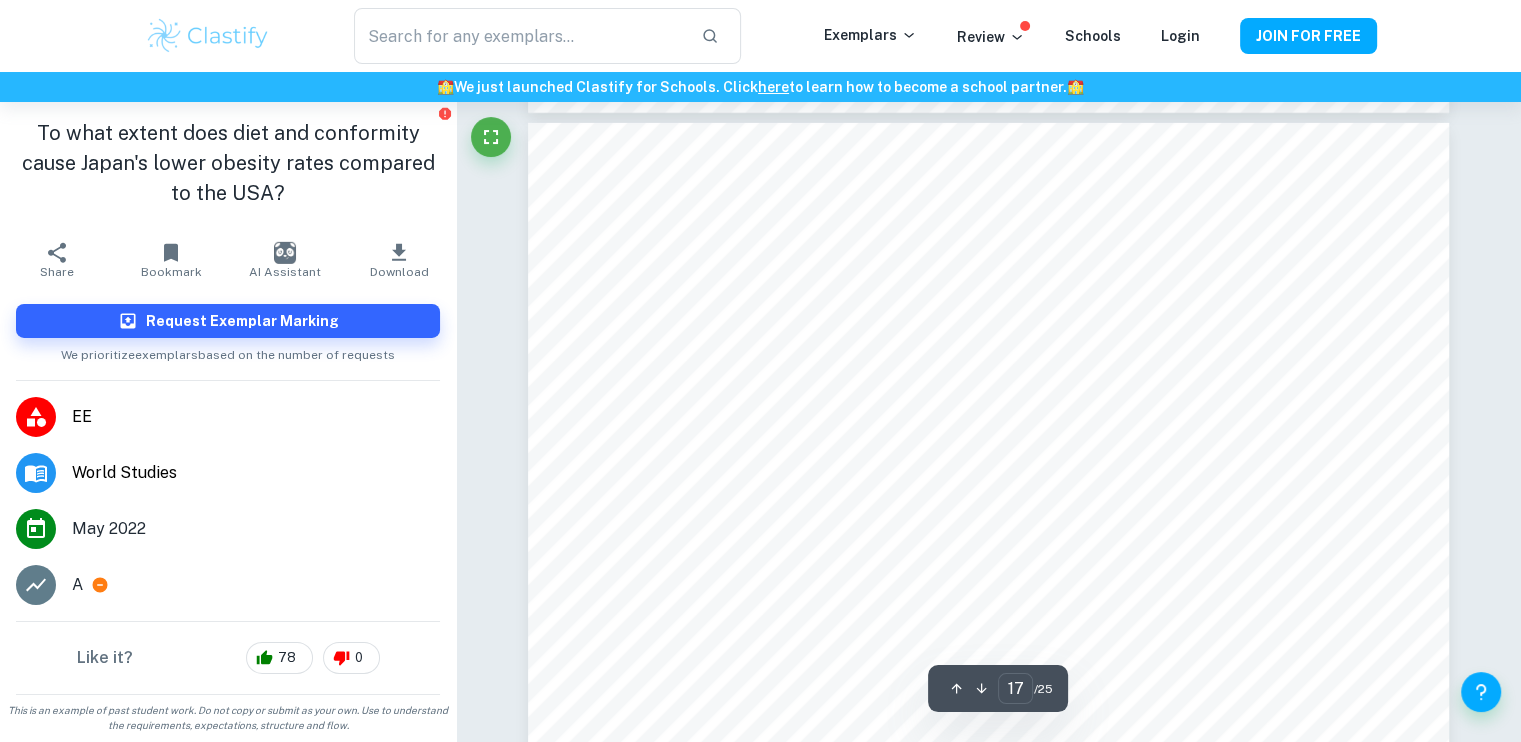 click 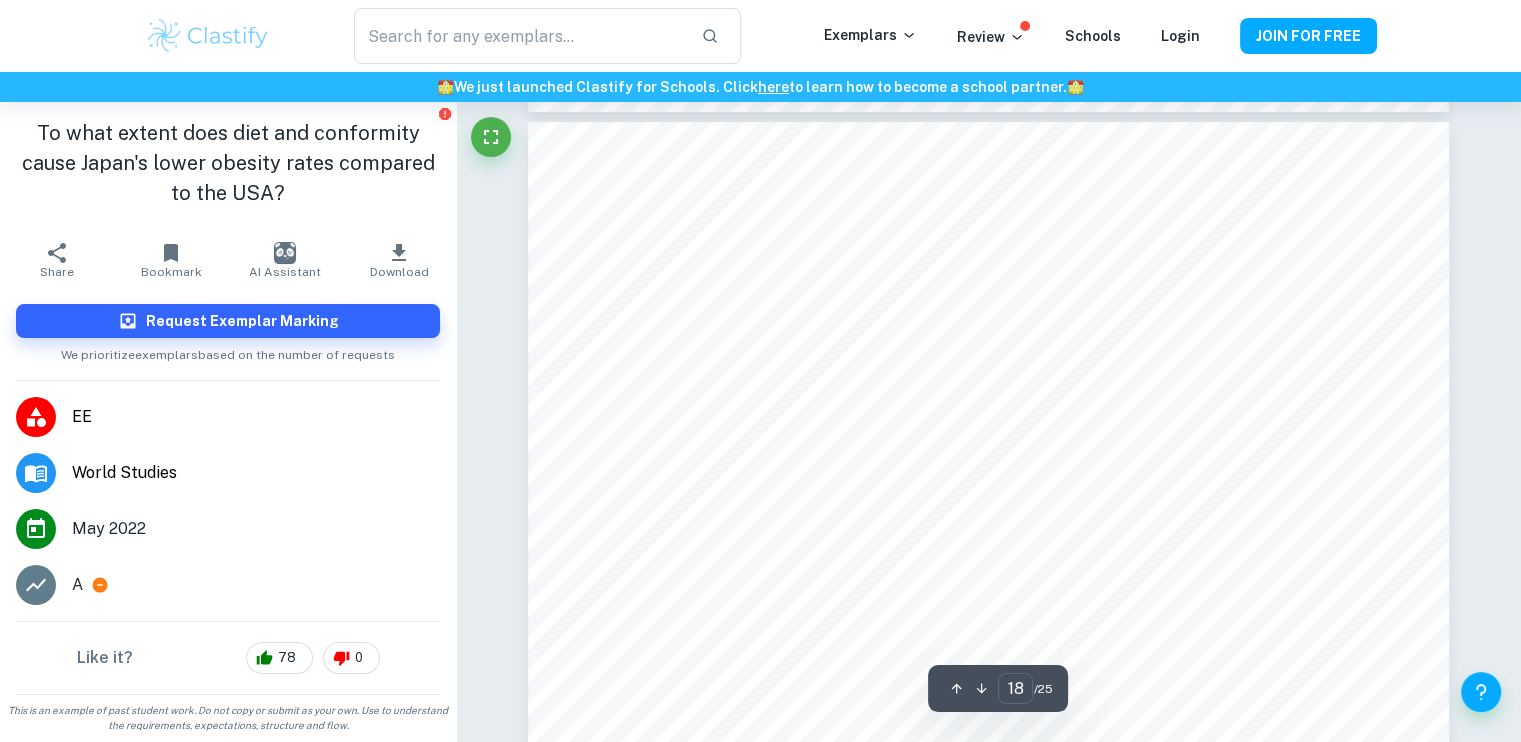 click 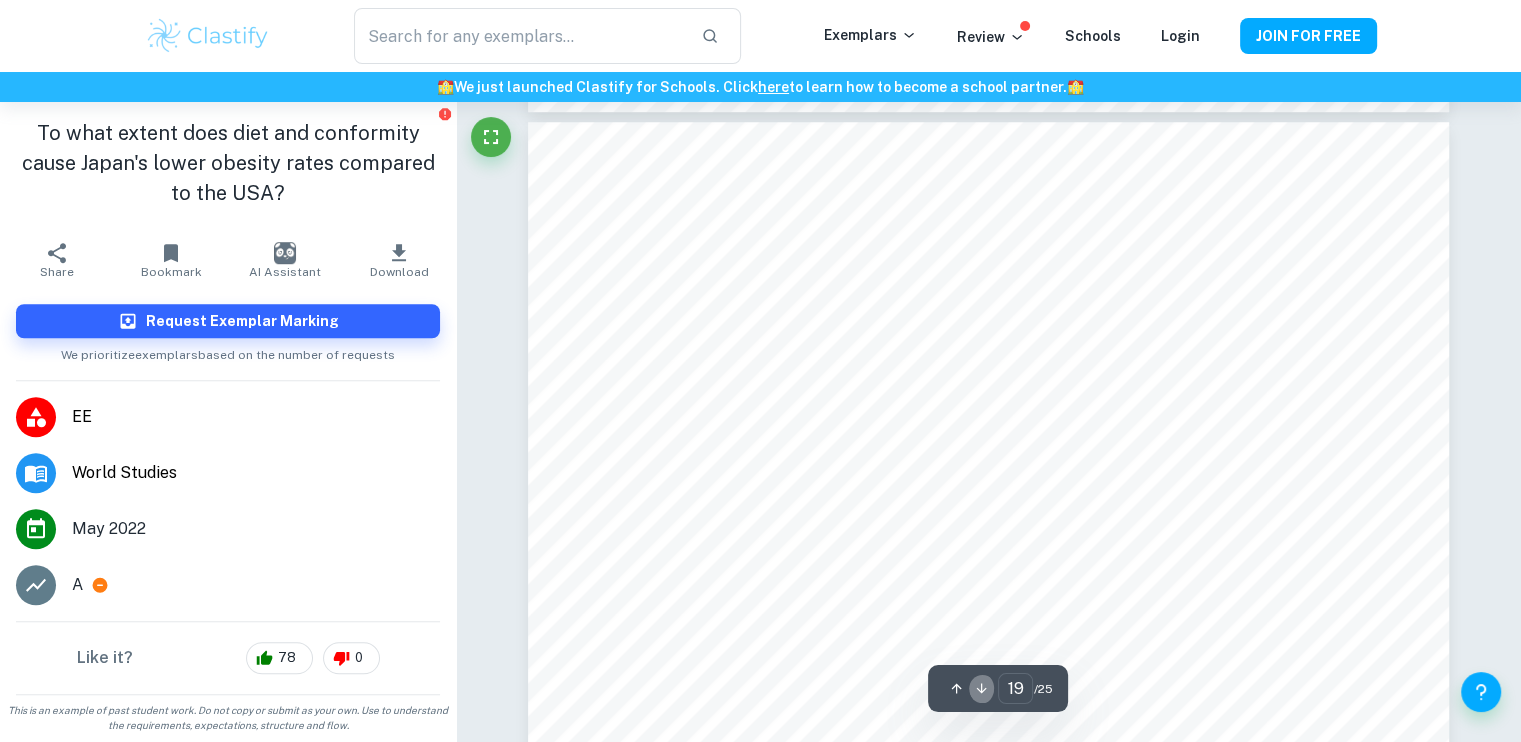 click 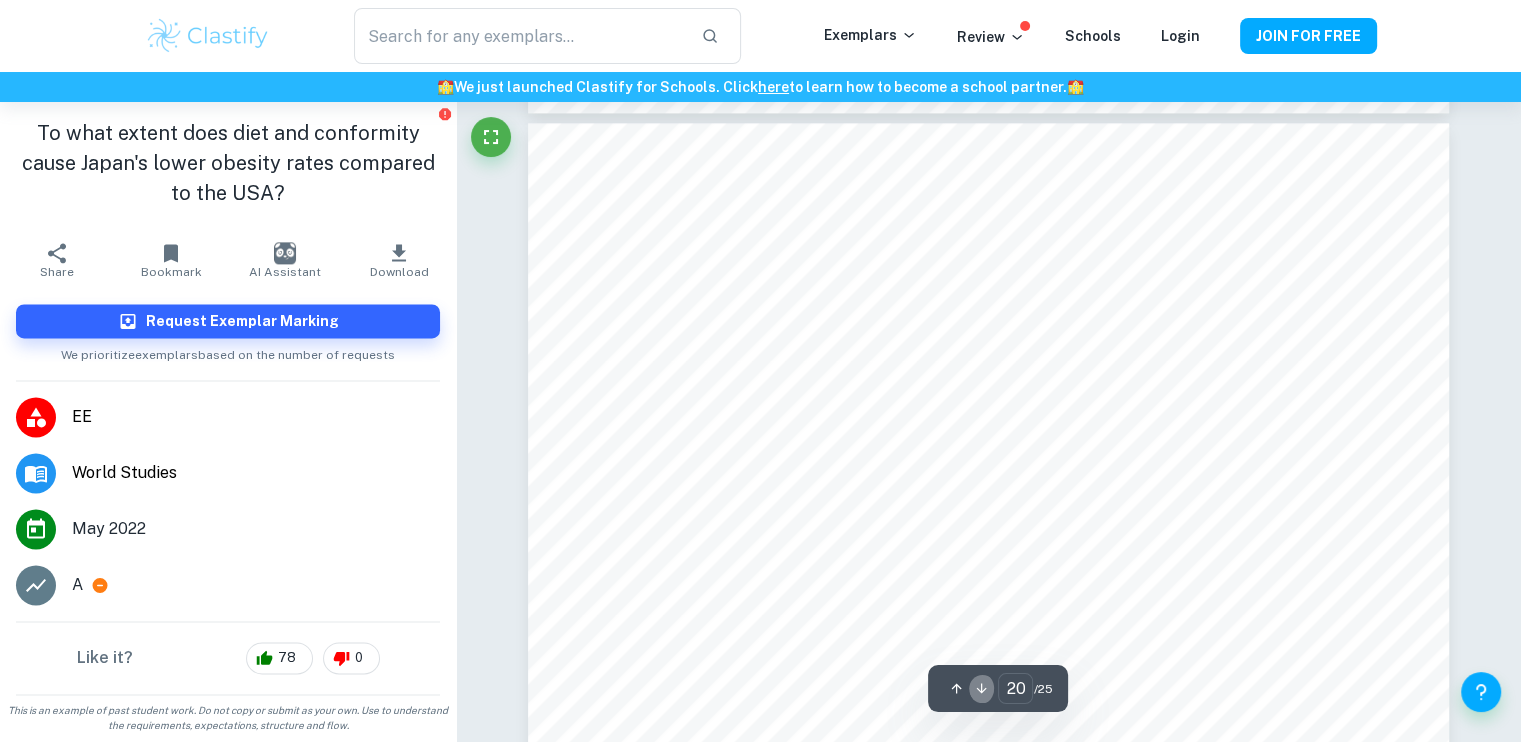 click 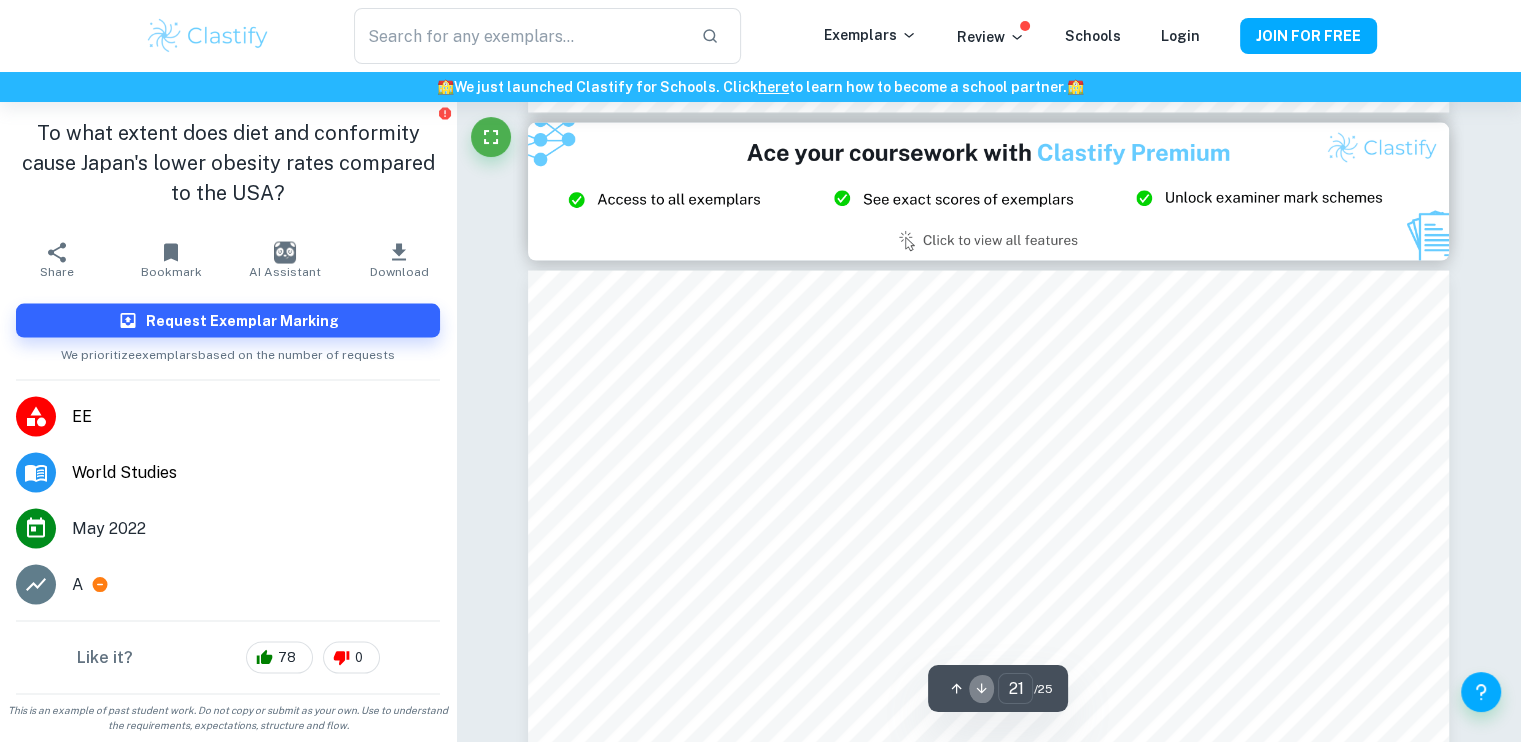 click 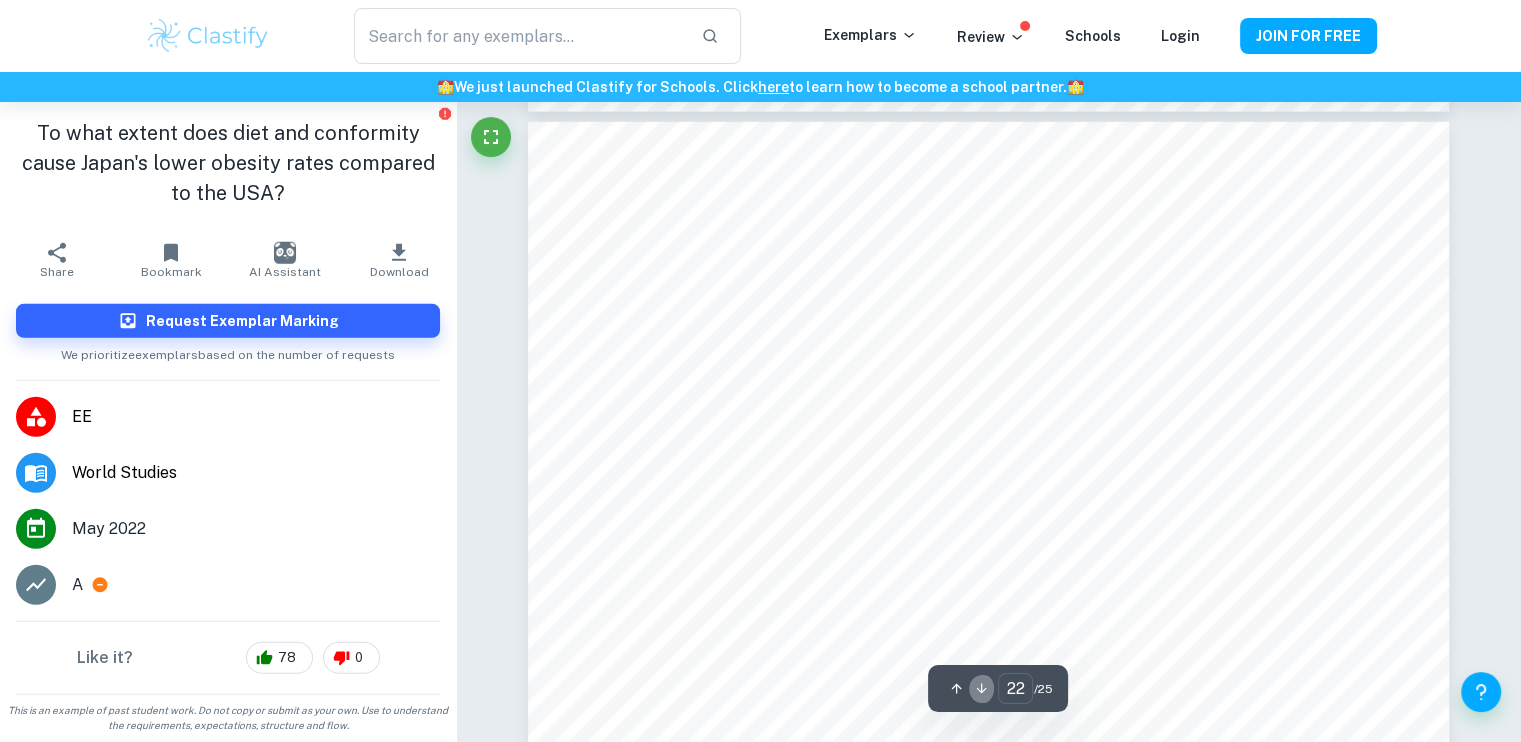click 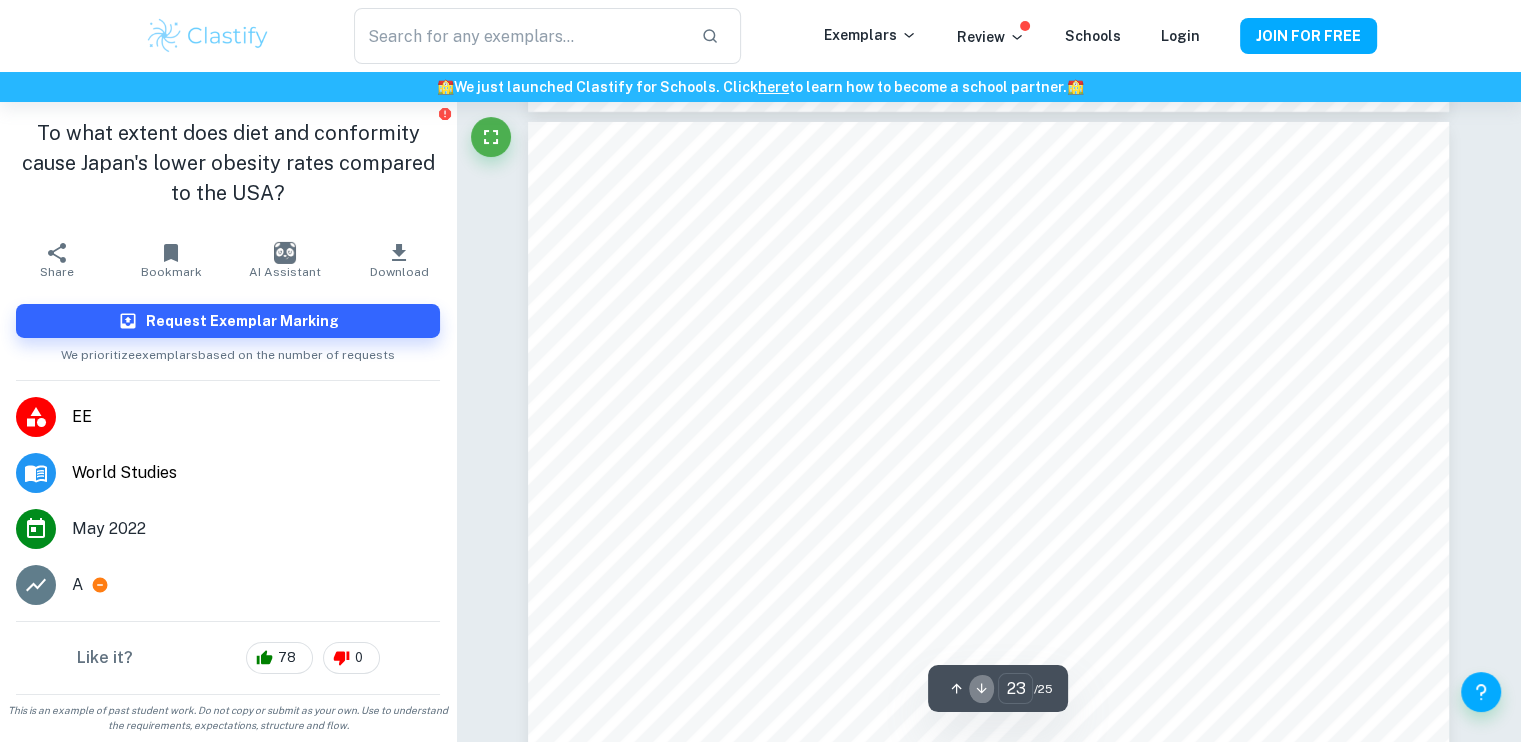 click 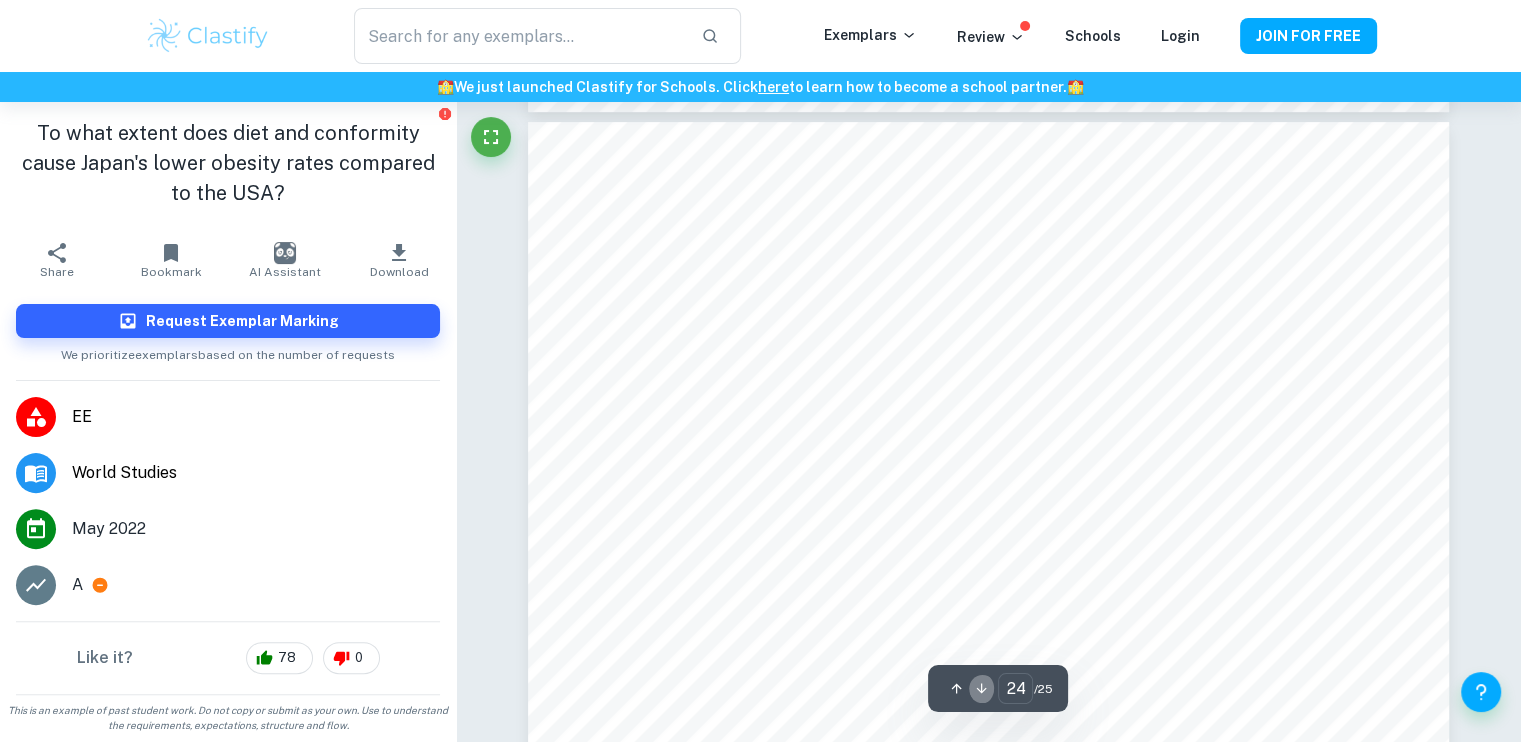 click 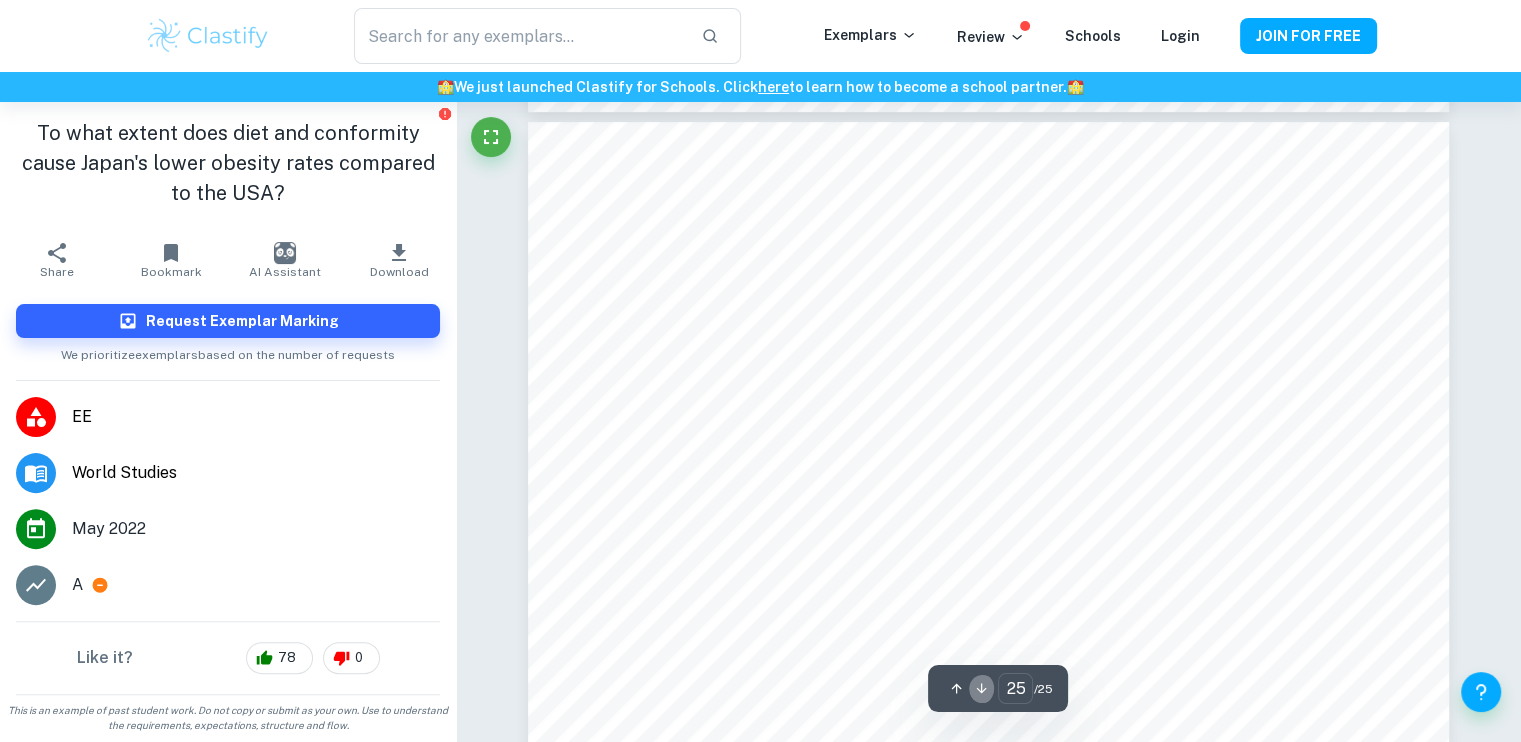 scroll, scrollTop: 32204, scrollLeft: 0, axis: vertical 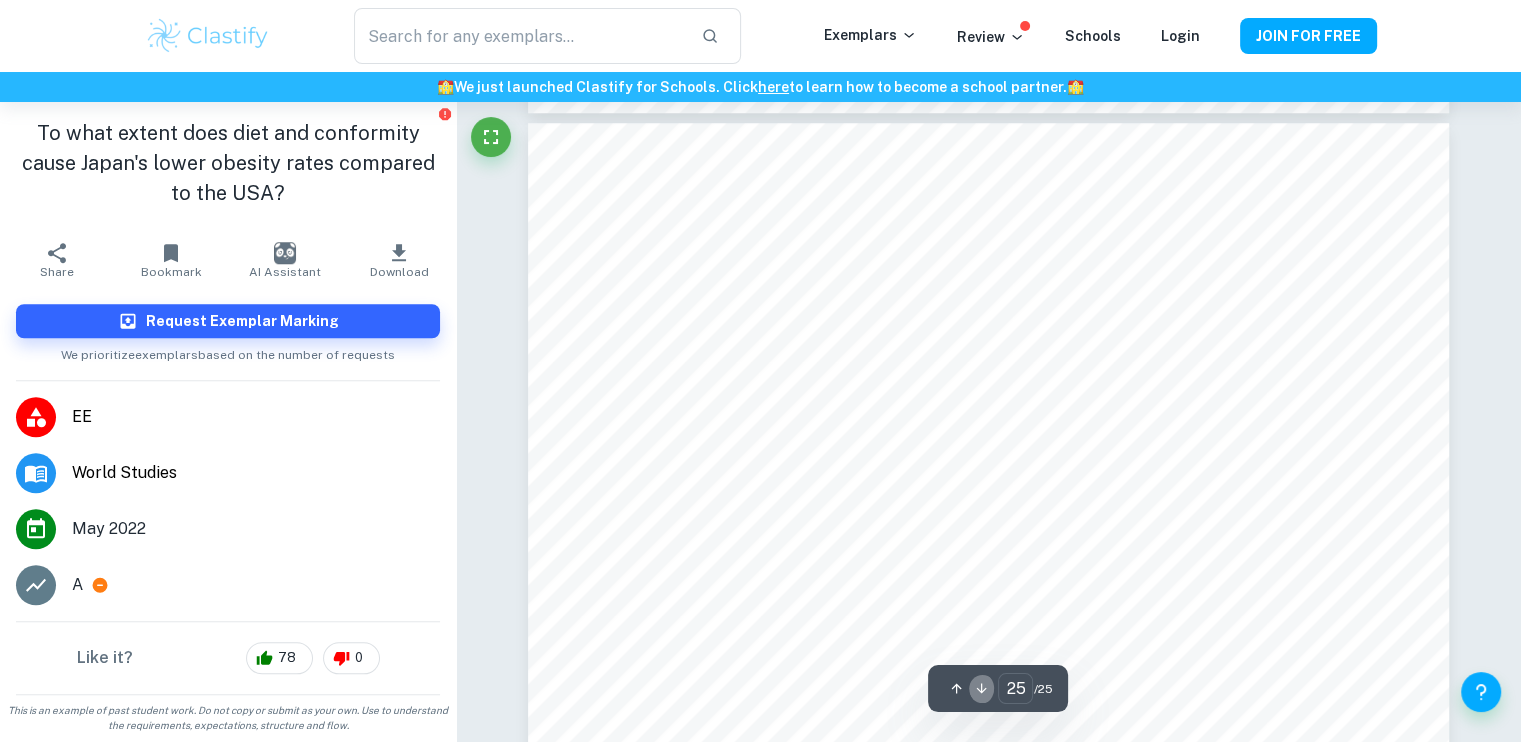 click 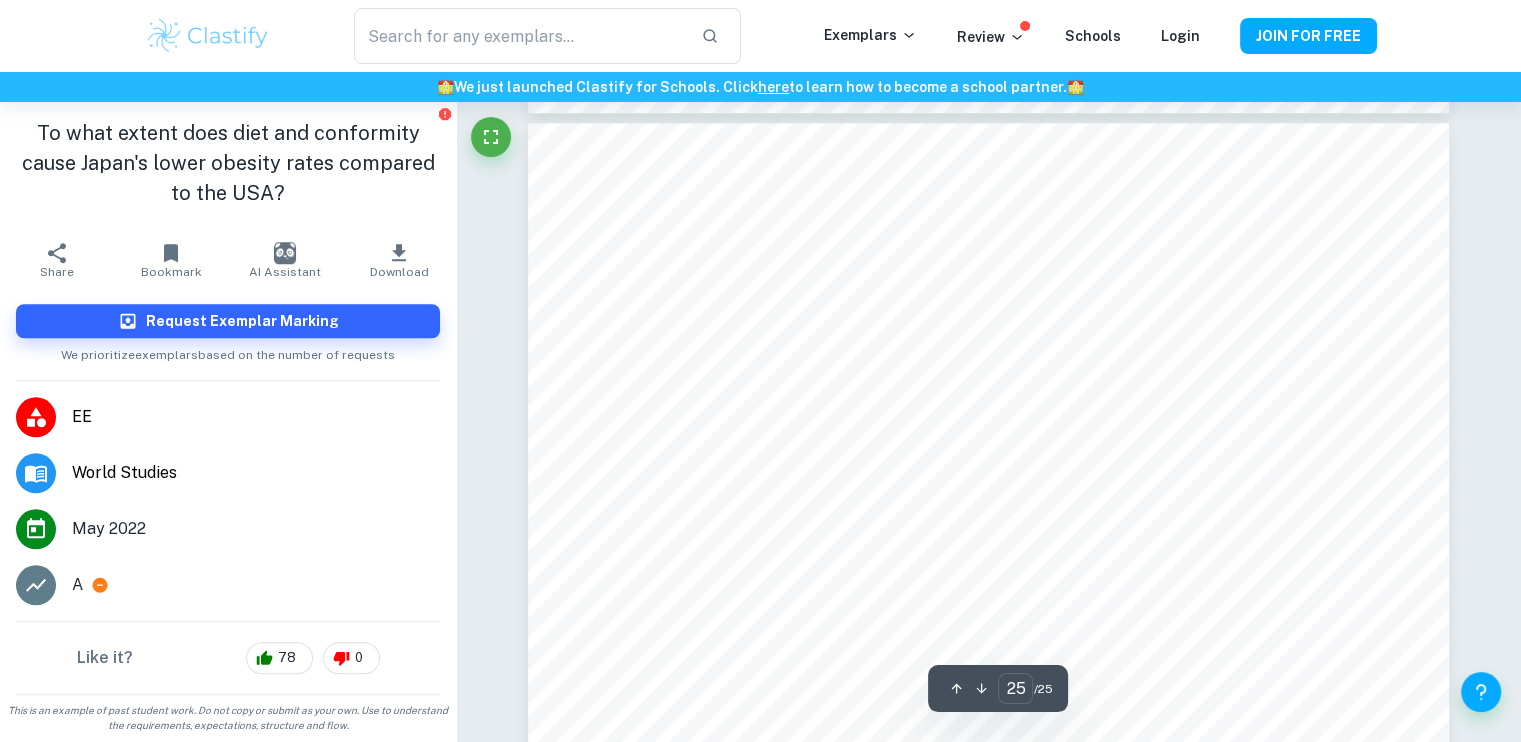 click 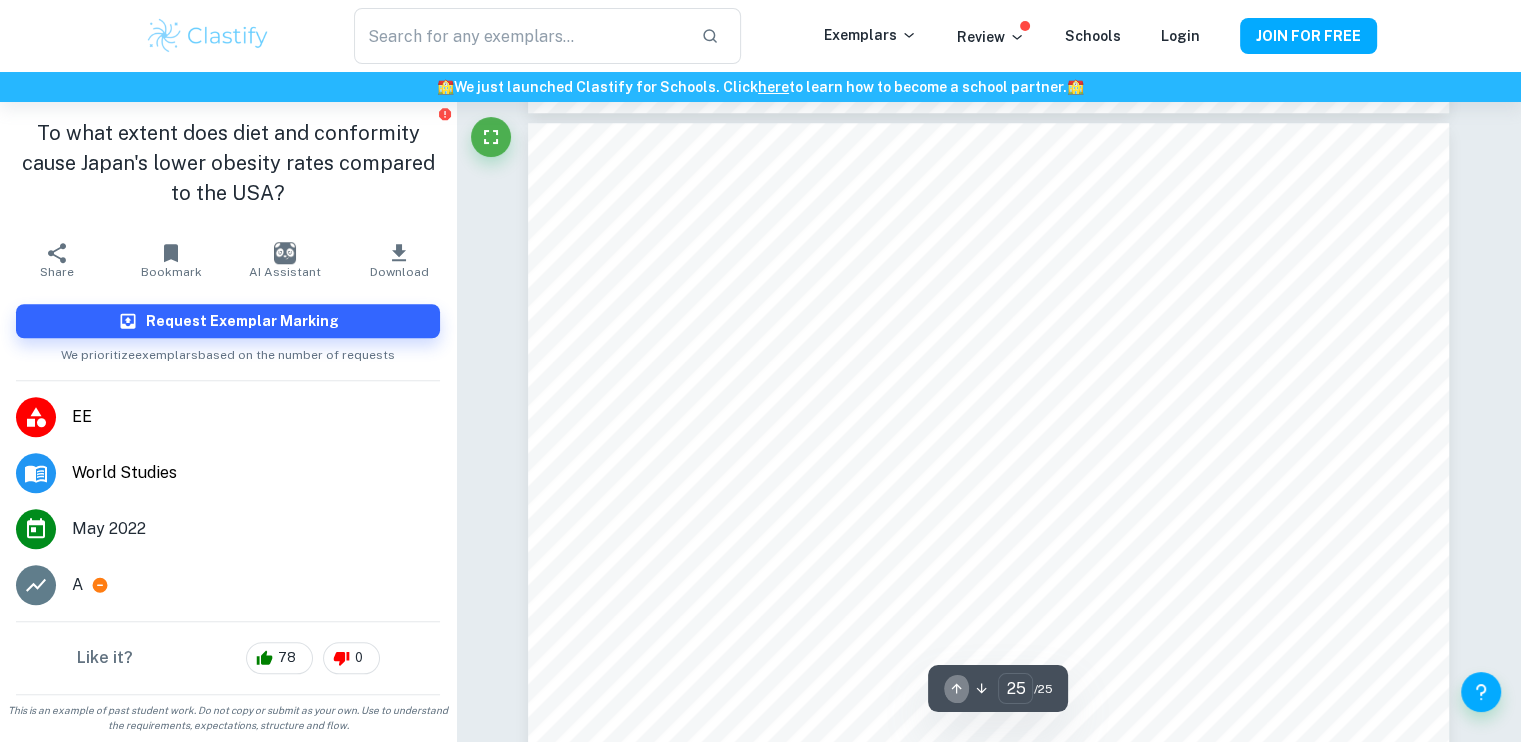 click at bounding box center (956, 688) 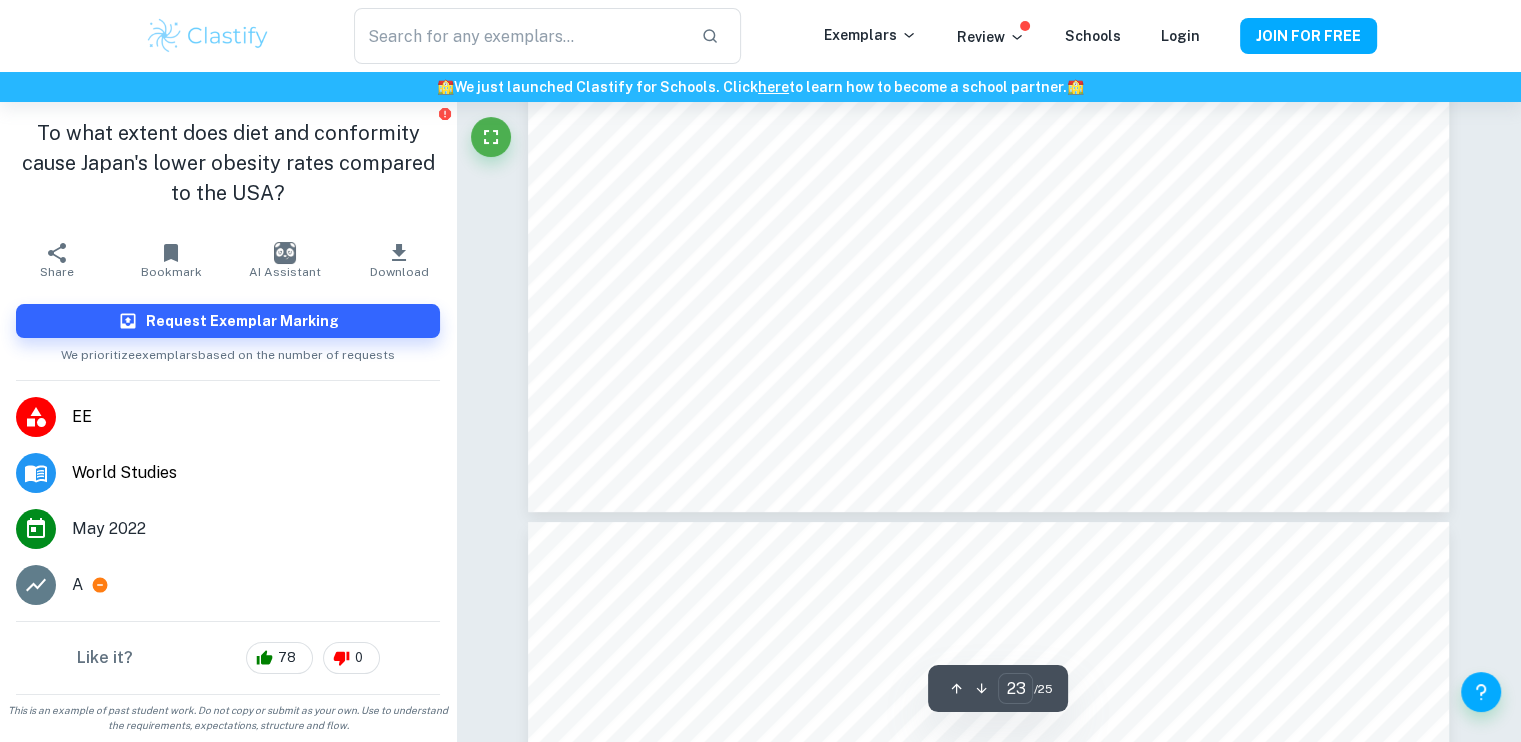 scroll, scrollTop: 30294, scrollLeft: 0, axis: vertical 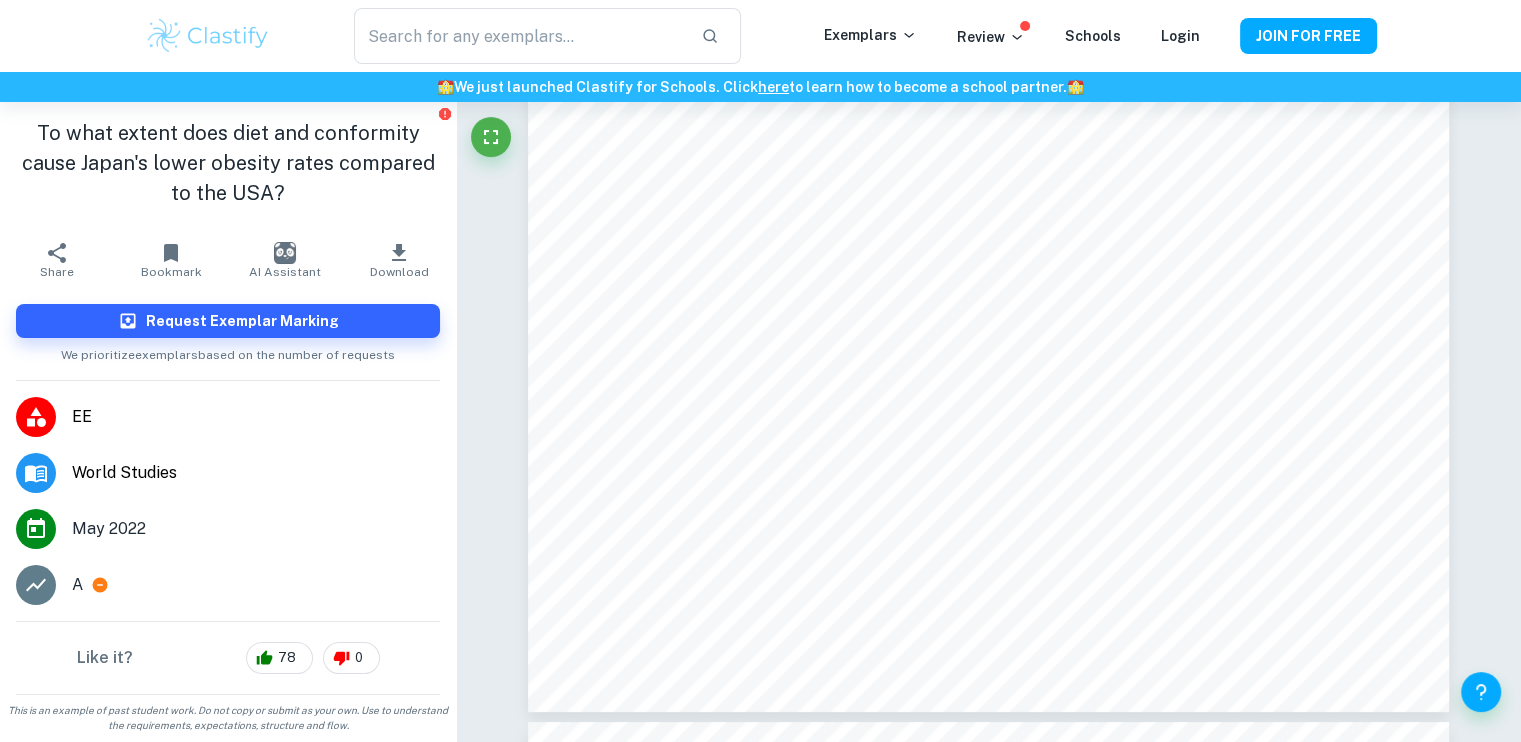 click on "A" at bounding box center (256, 585) 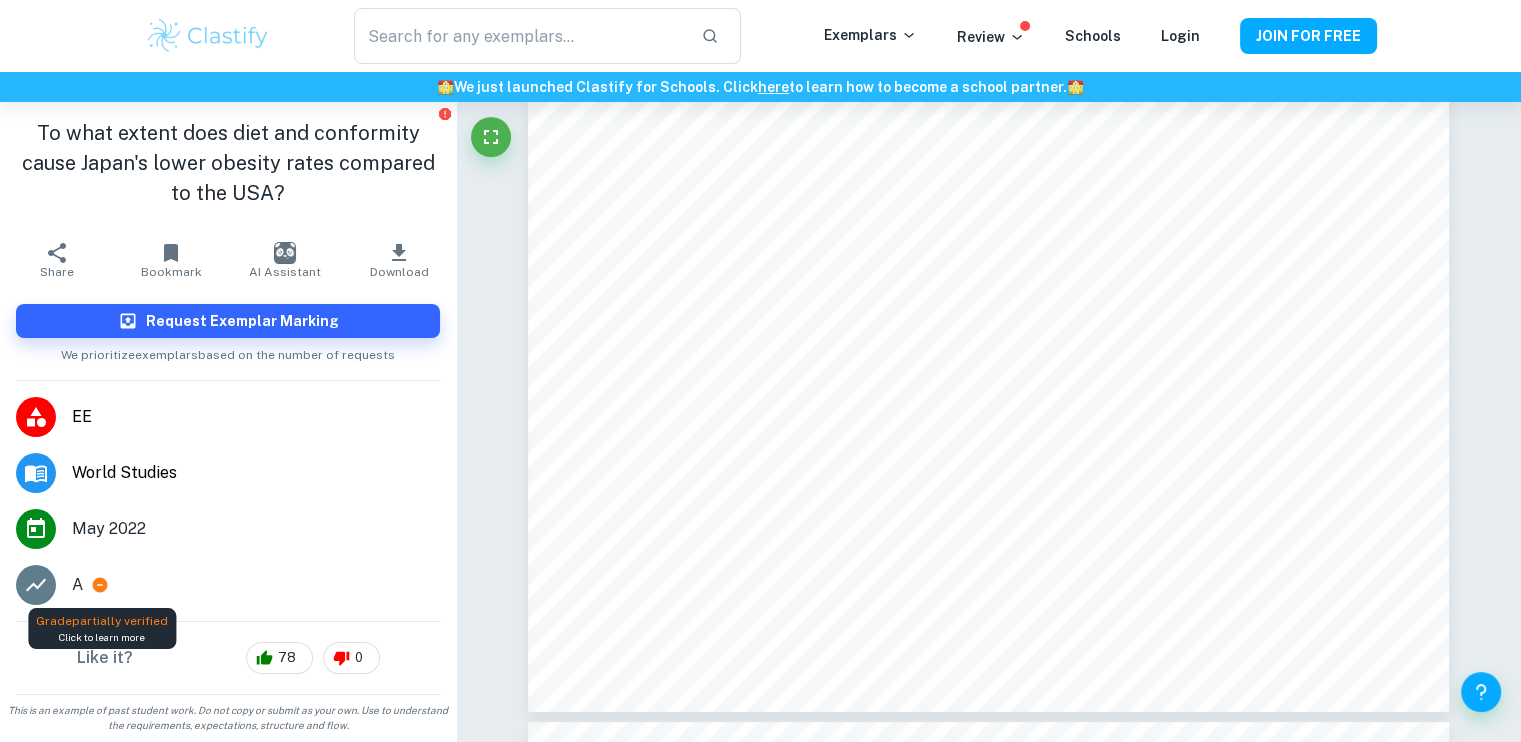 click 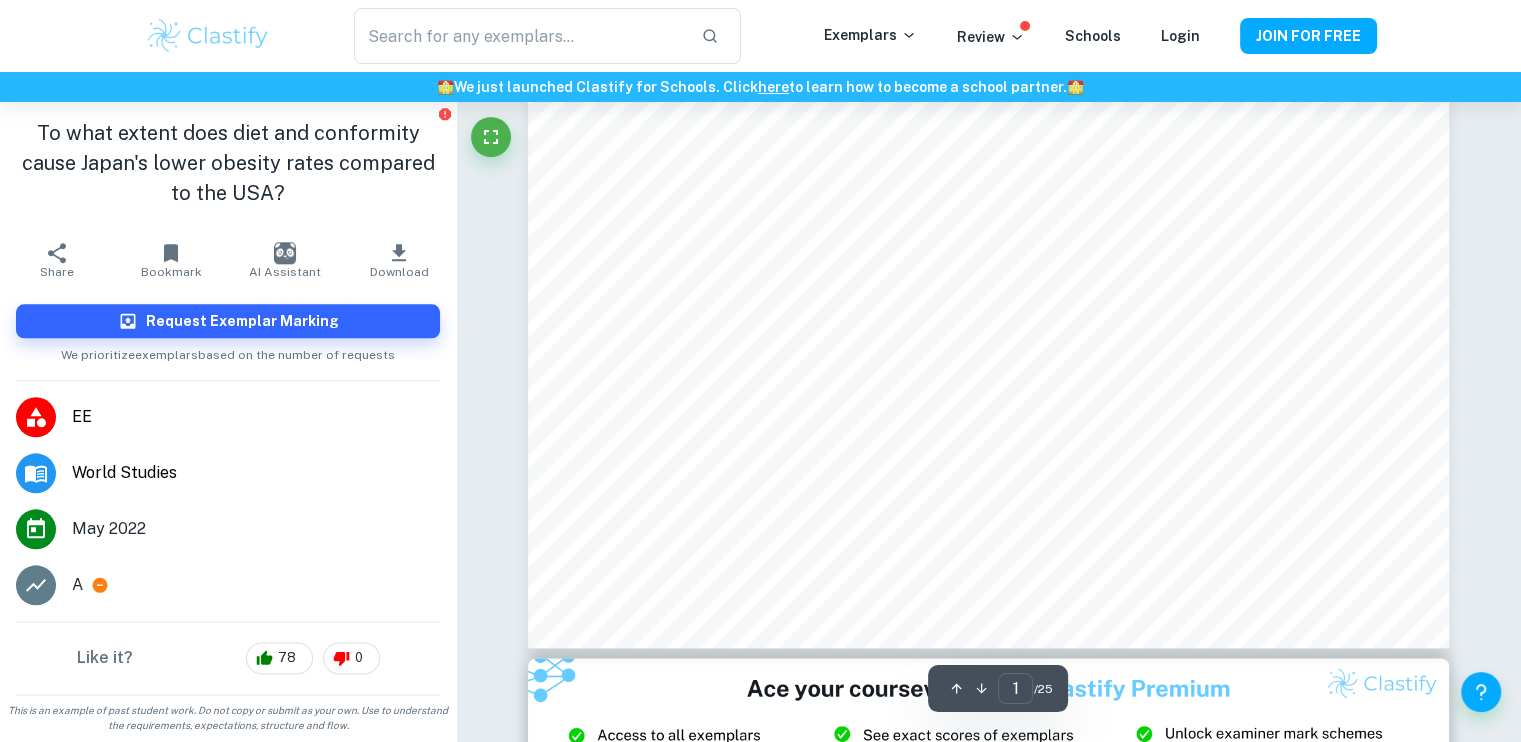 scroll, scrollTop: 0, scrollLeft: 0, axis: both 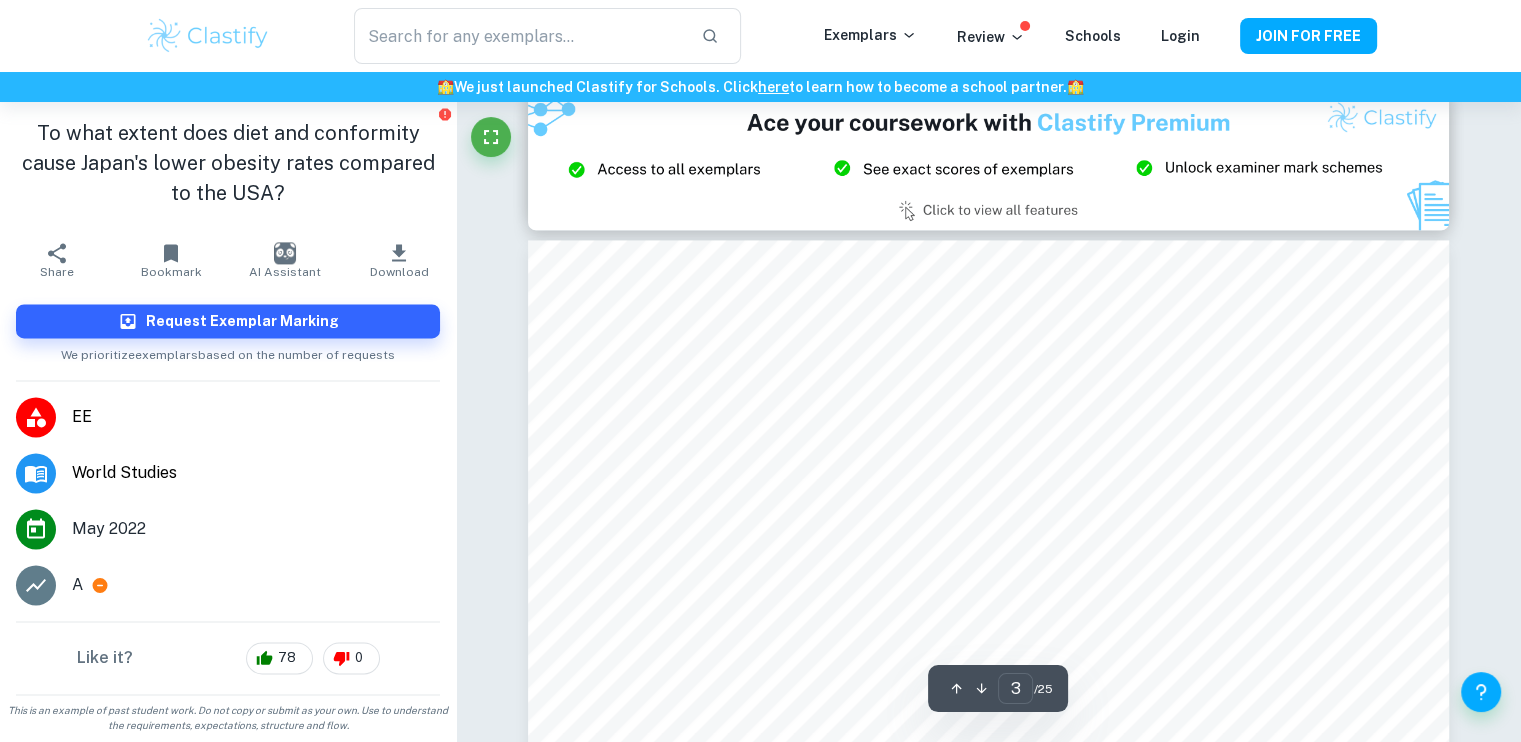 click at bounding box center (285, 253) 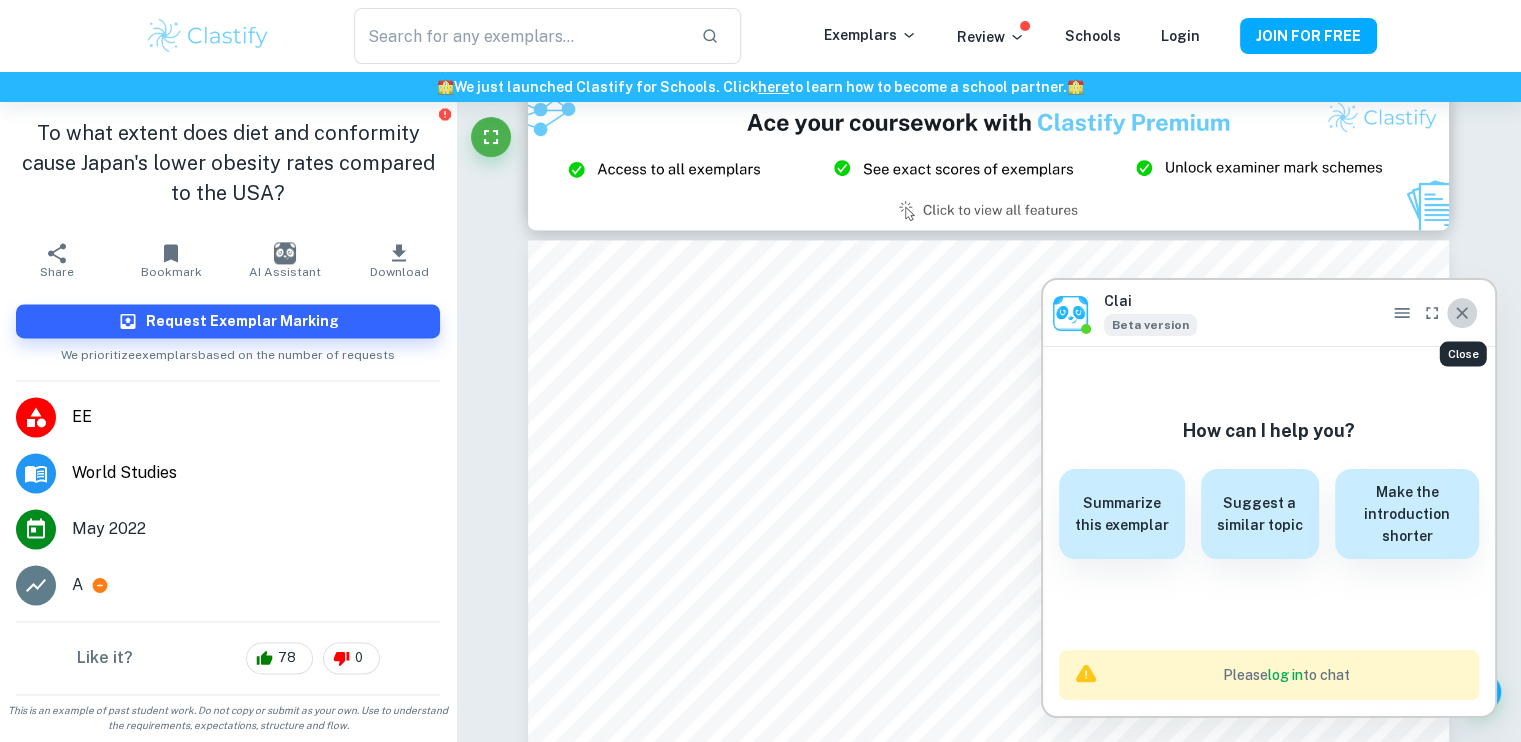 click 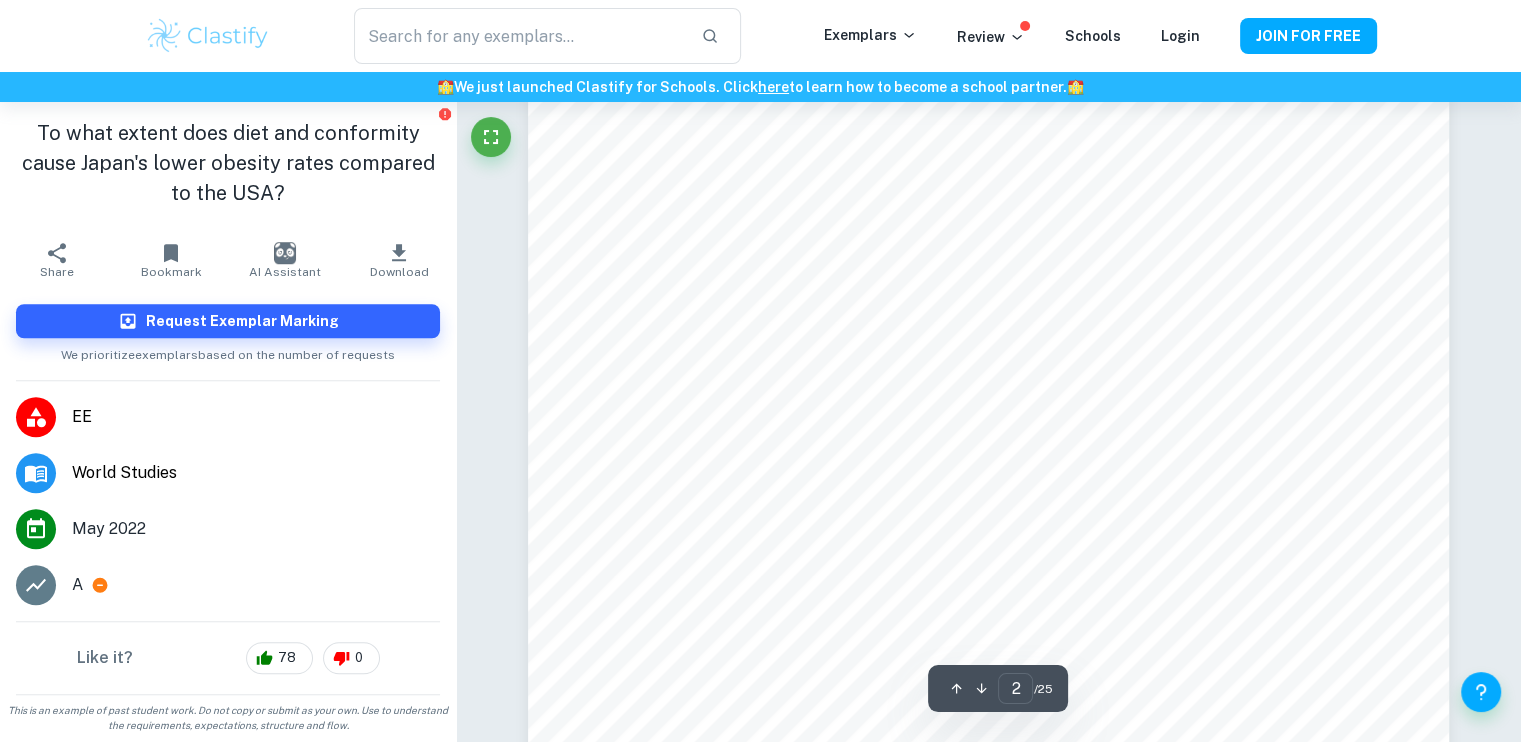 type on "1" 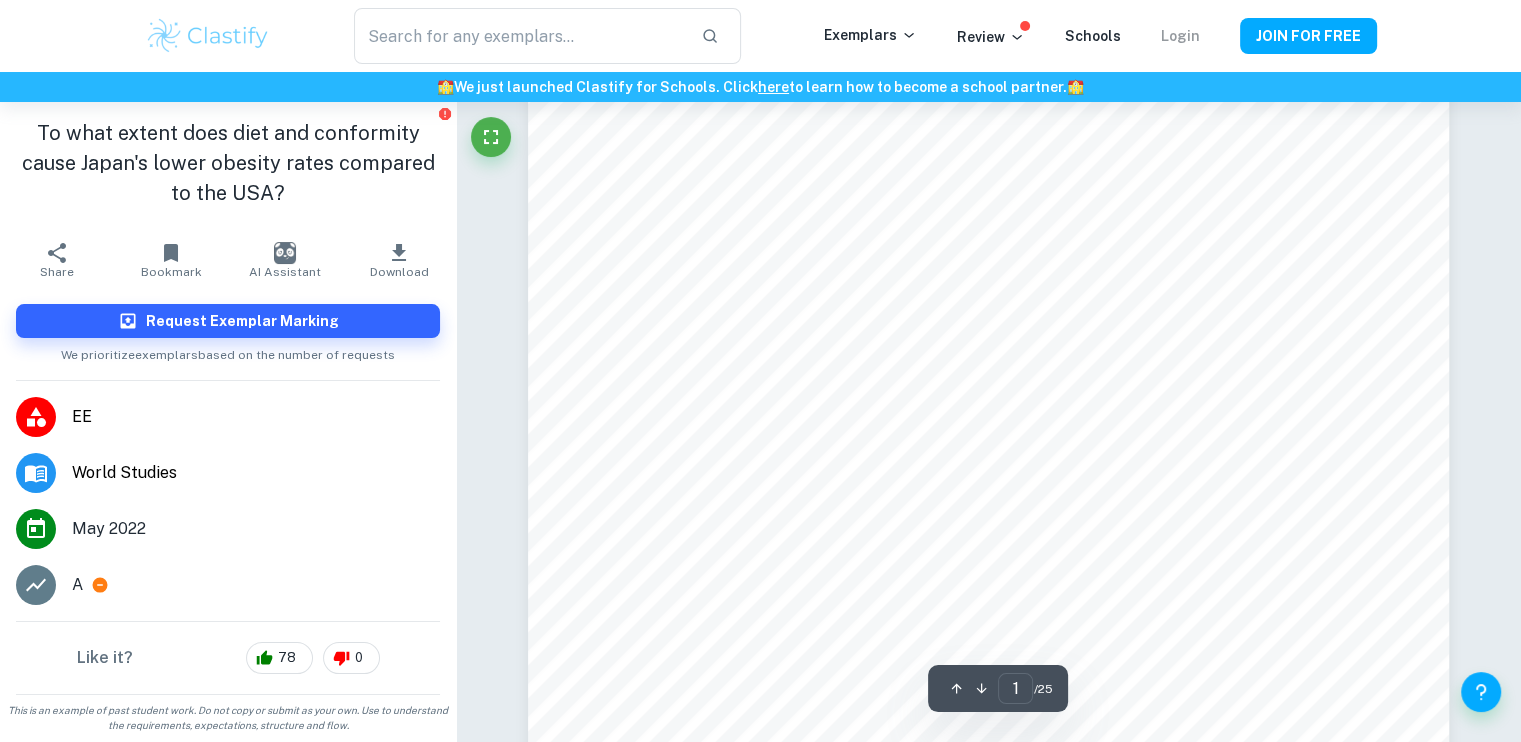 scroll, scrollTop: 300, scrollLeft: 0, axis: vertical 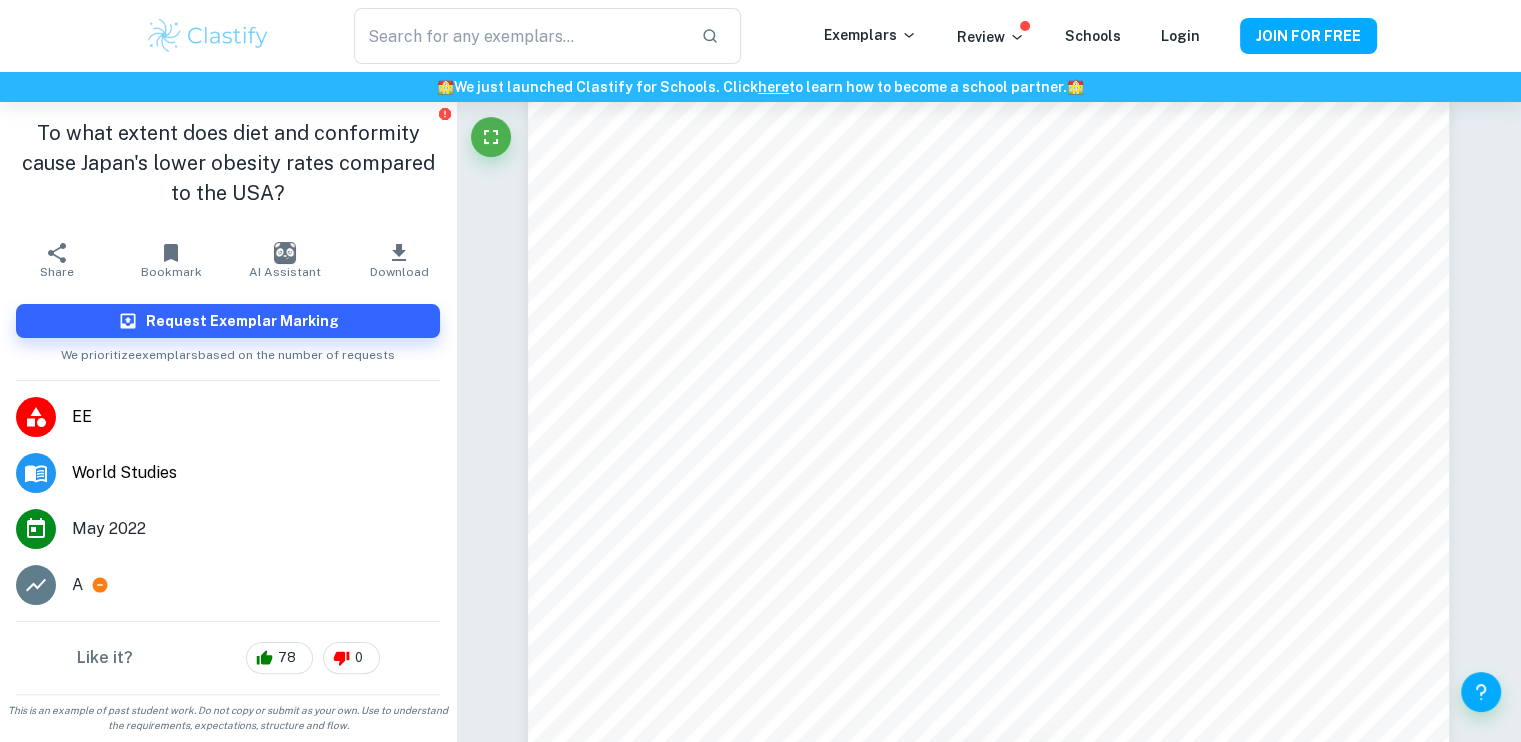 type on "world studies" 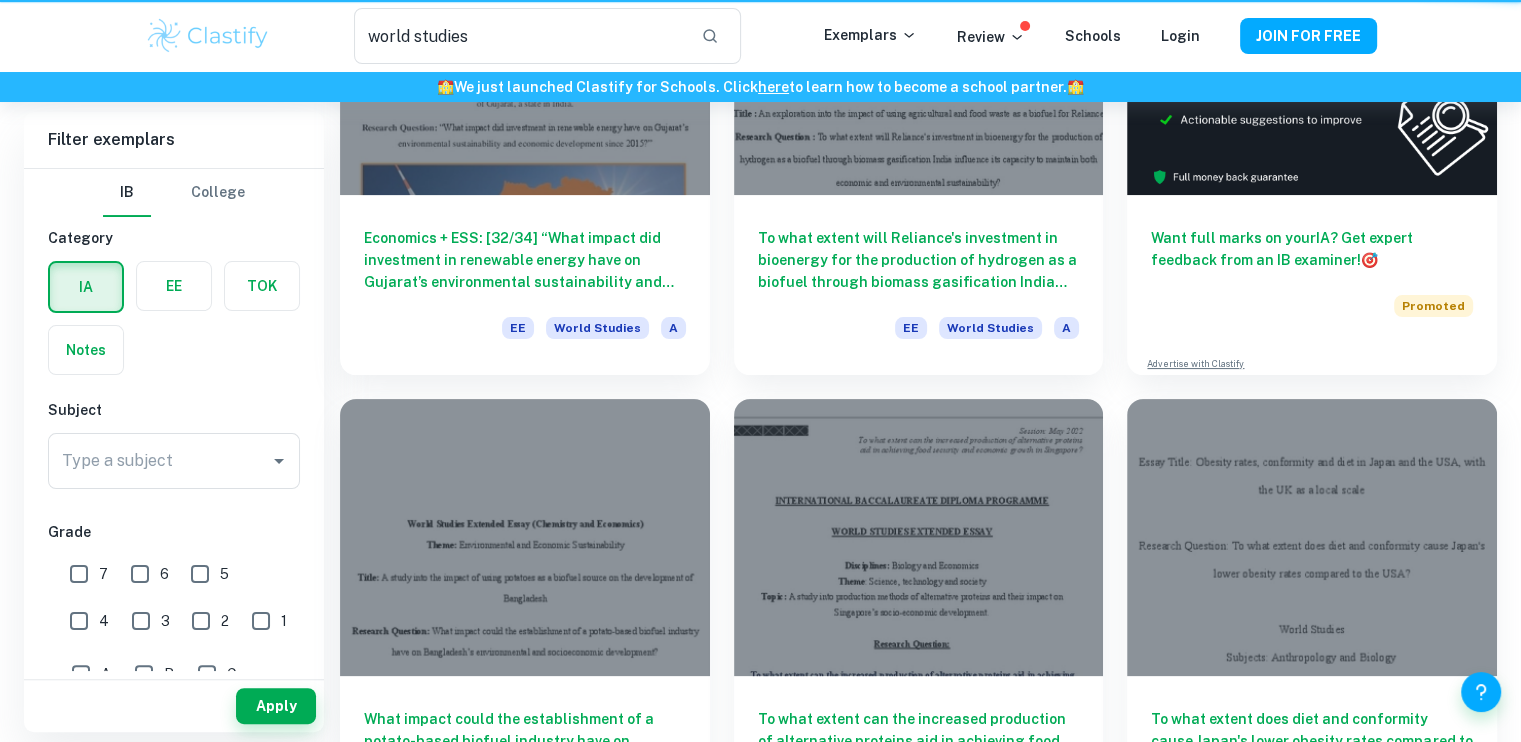 scroll, scrollTop: 600, scrollLeft: 0, axis: vertical 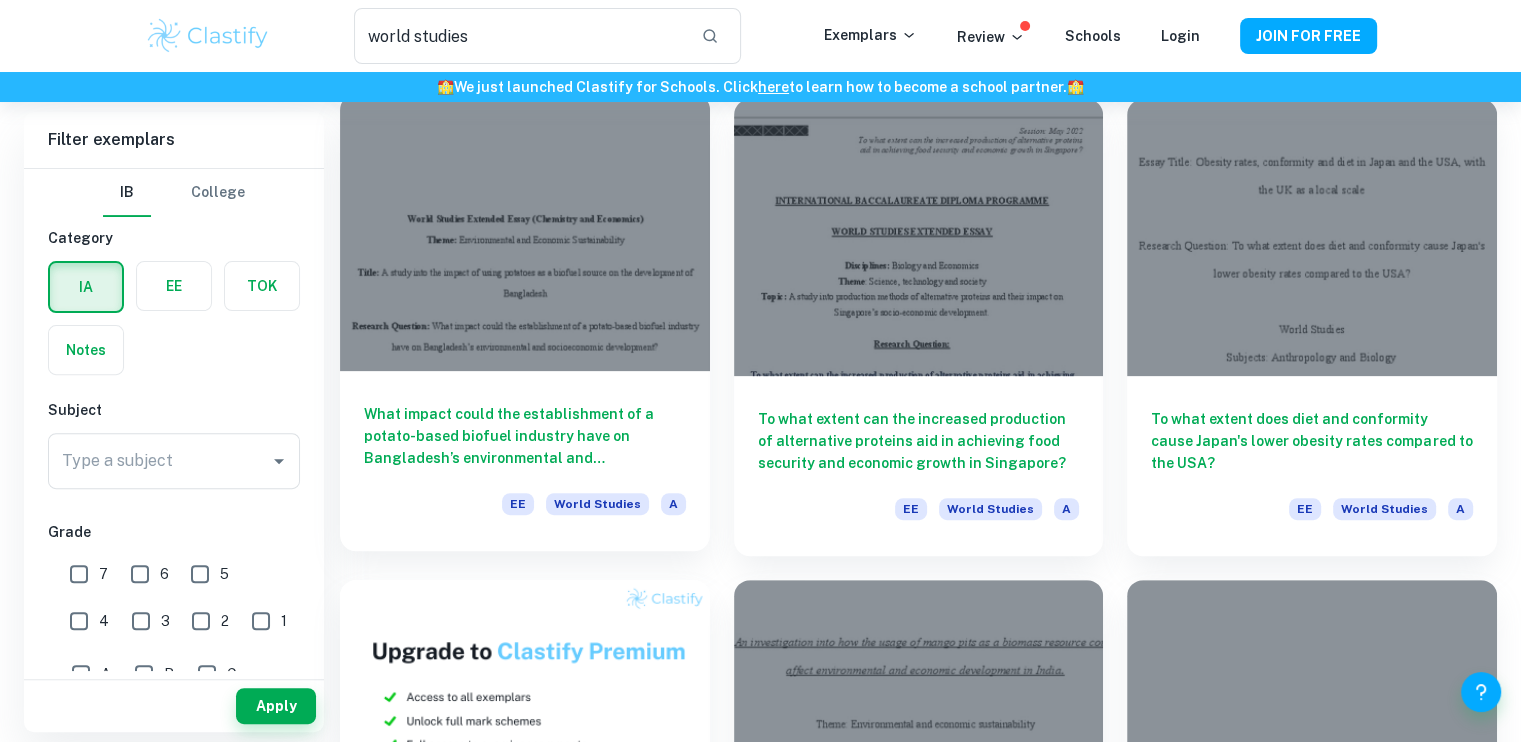 click at bounding box center (525, 232) 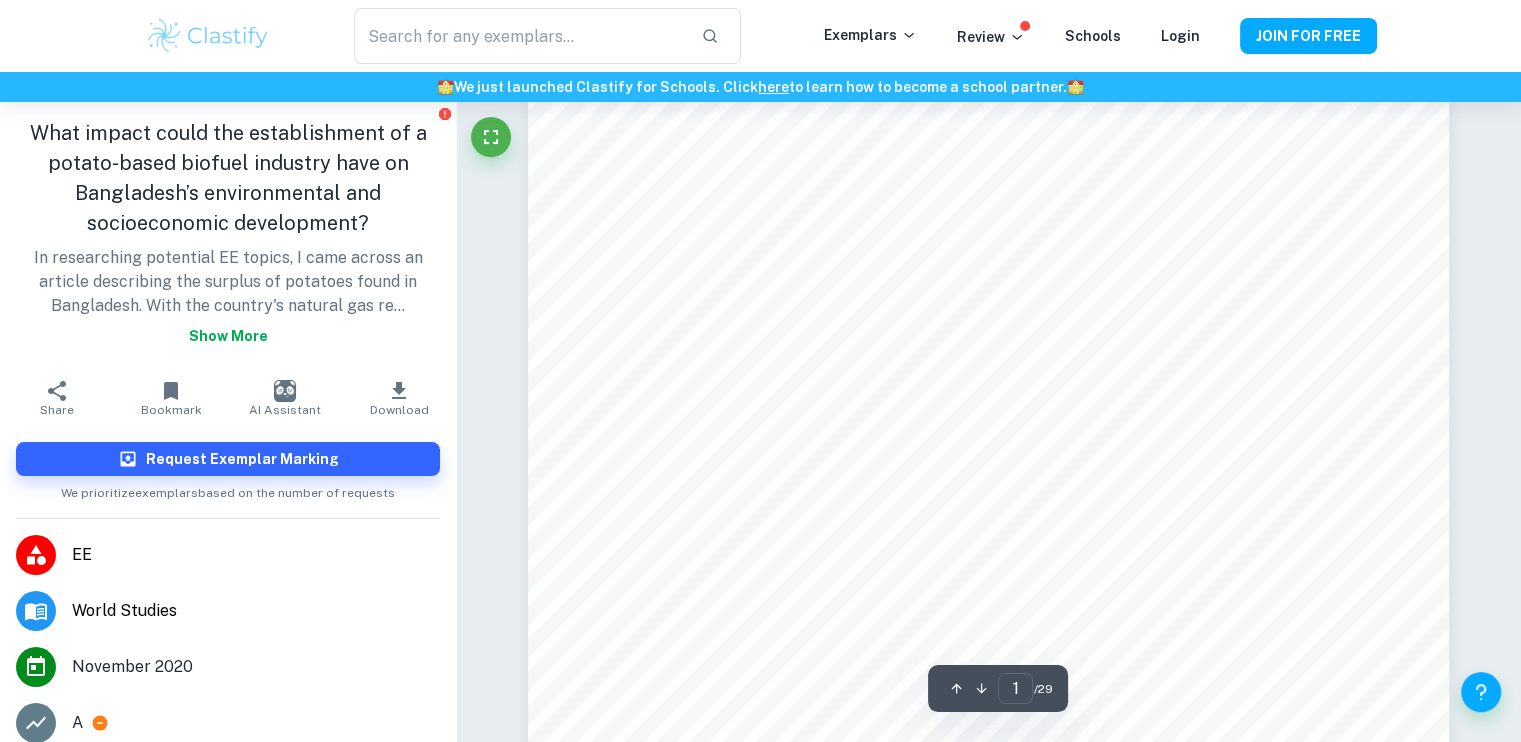 scroll, scrollTop: 500, scrollLeft: 0, axis: vertical 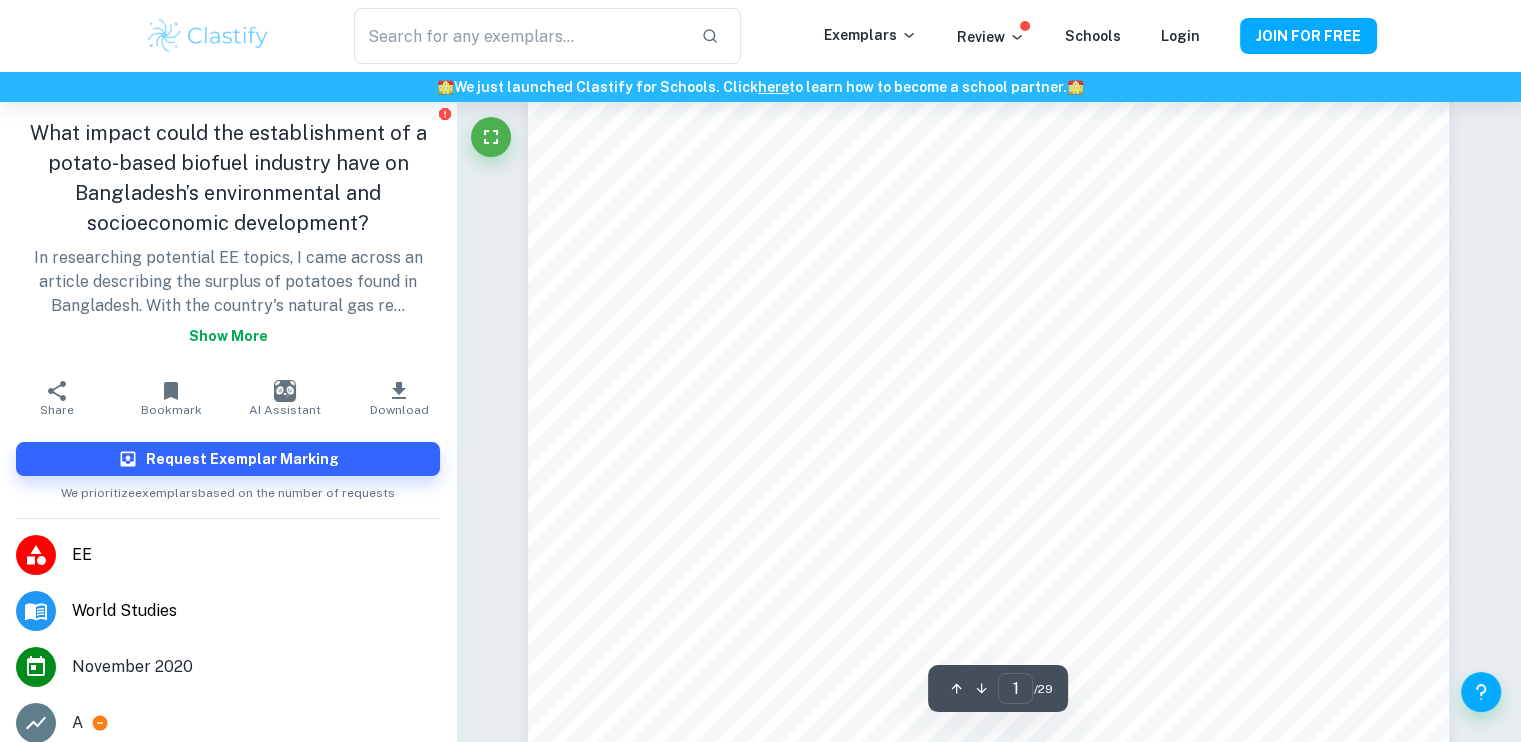 type on "world studies" 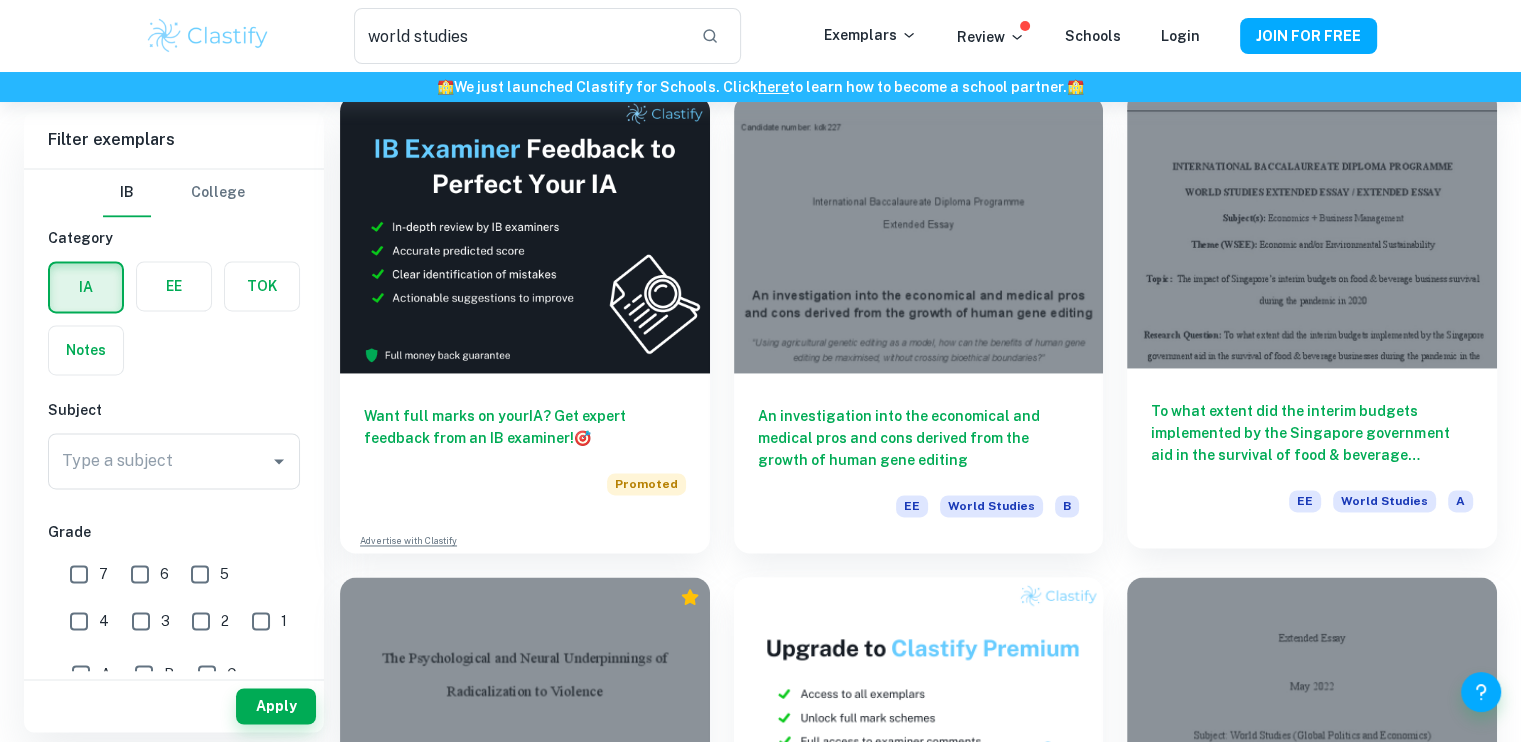 scroll, scrollTop: 3382, scrollLeft: 0, axis: vertical 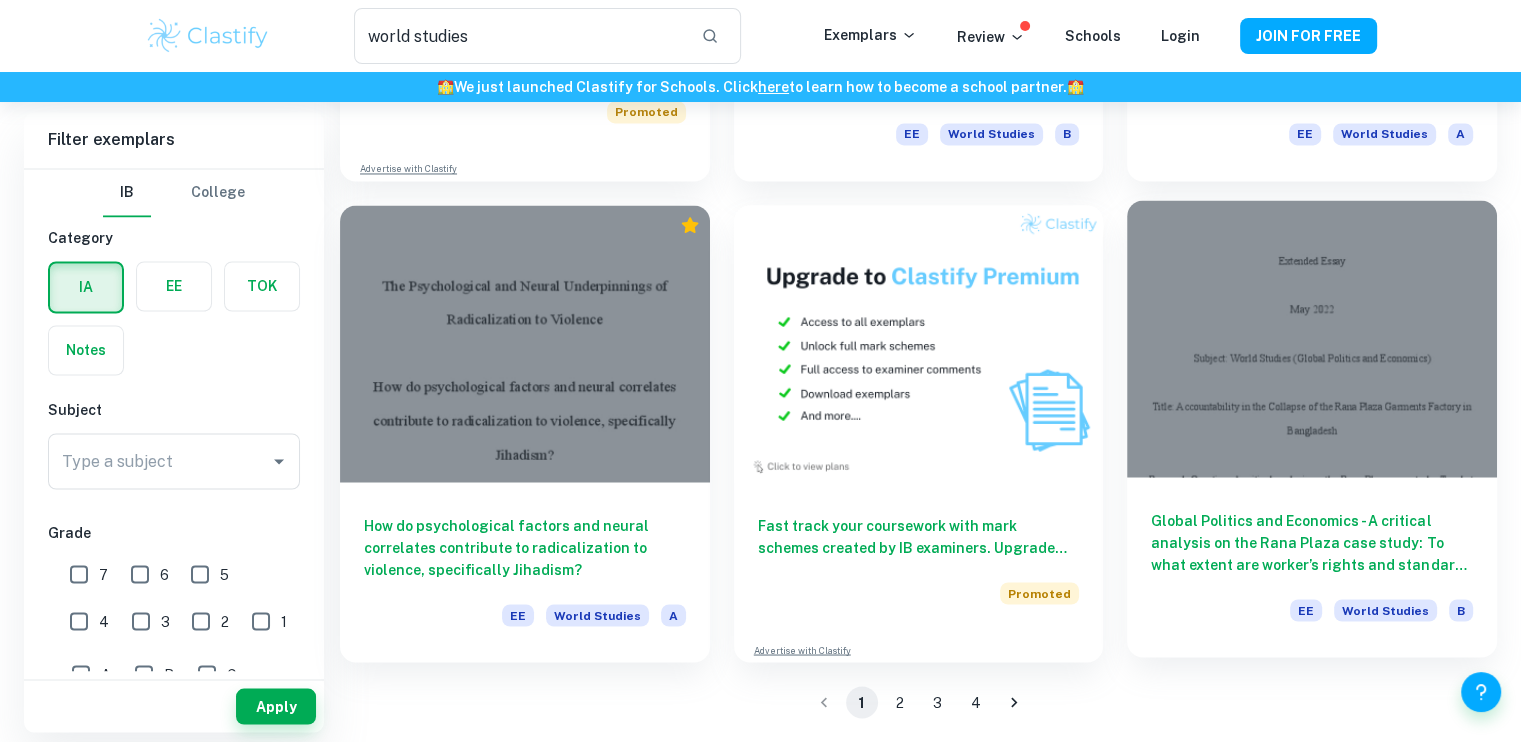 click at bounding box center [1312, 338] 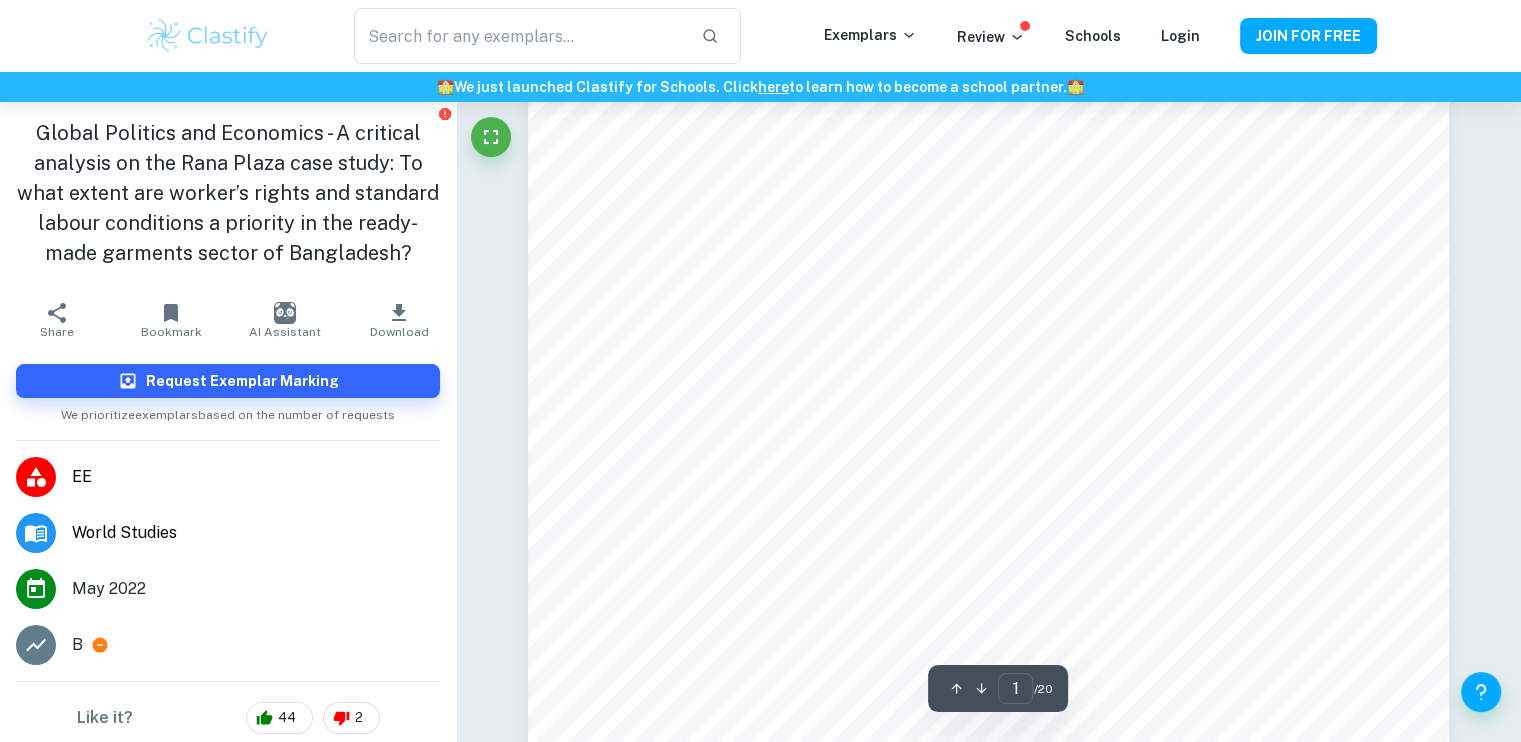 scroll, scrollTop: 0, scrollLeft: 0, axis: both 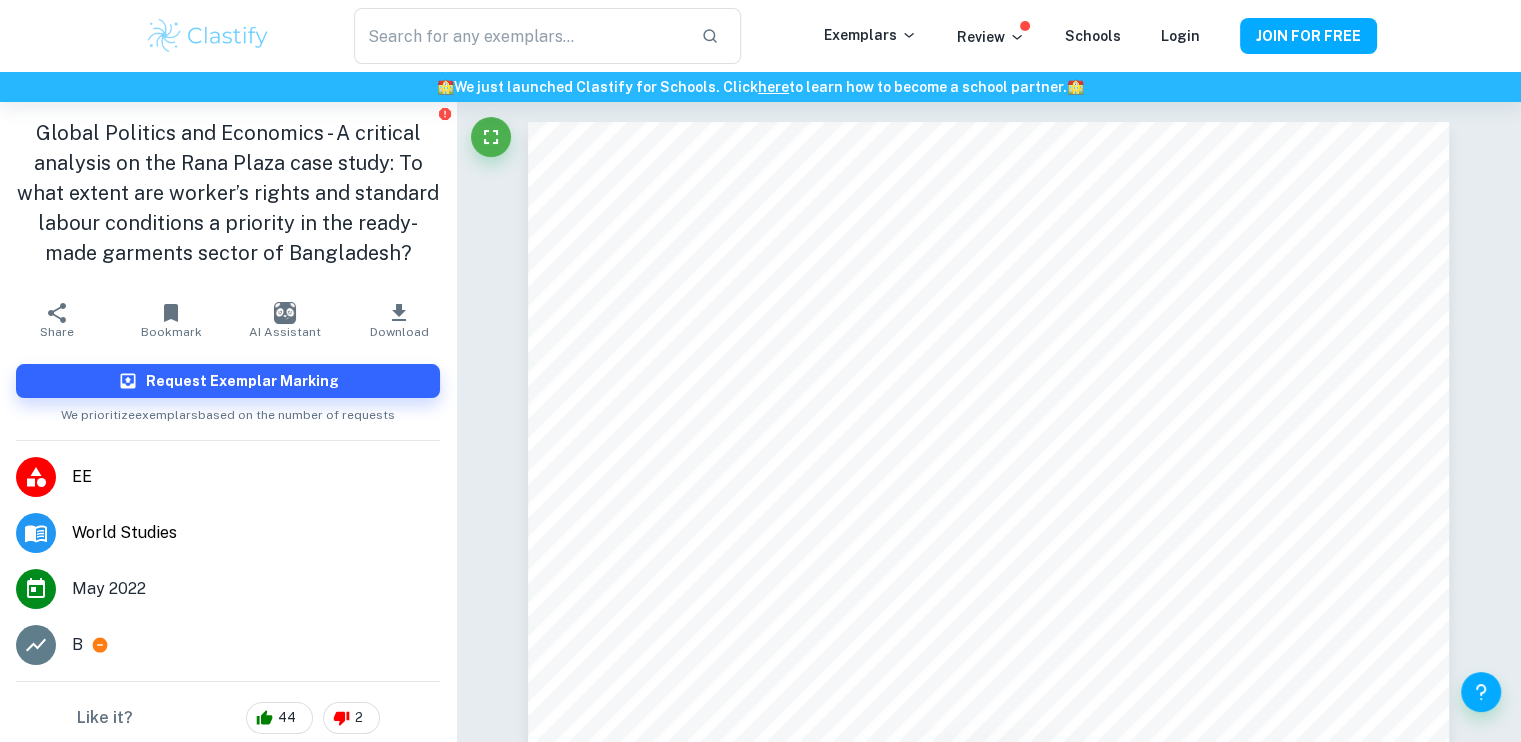 type on "world studies" 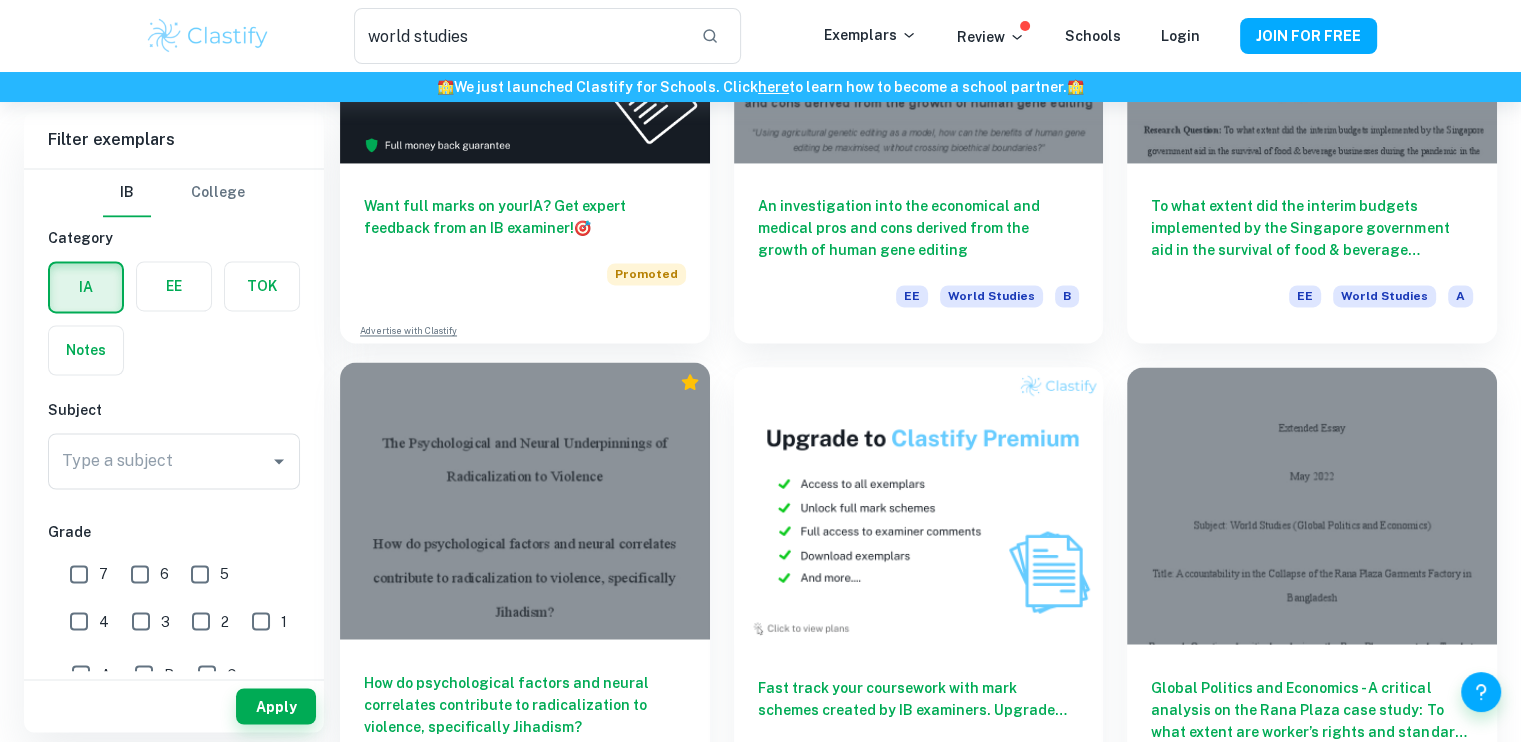 scroll, scrollTop: 3382, scrollLeft: 0, axis: vertical 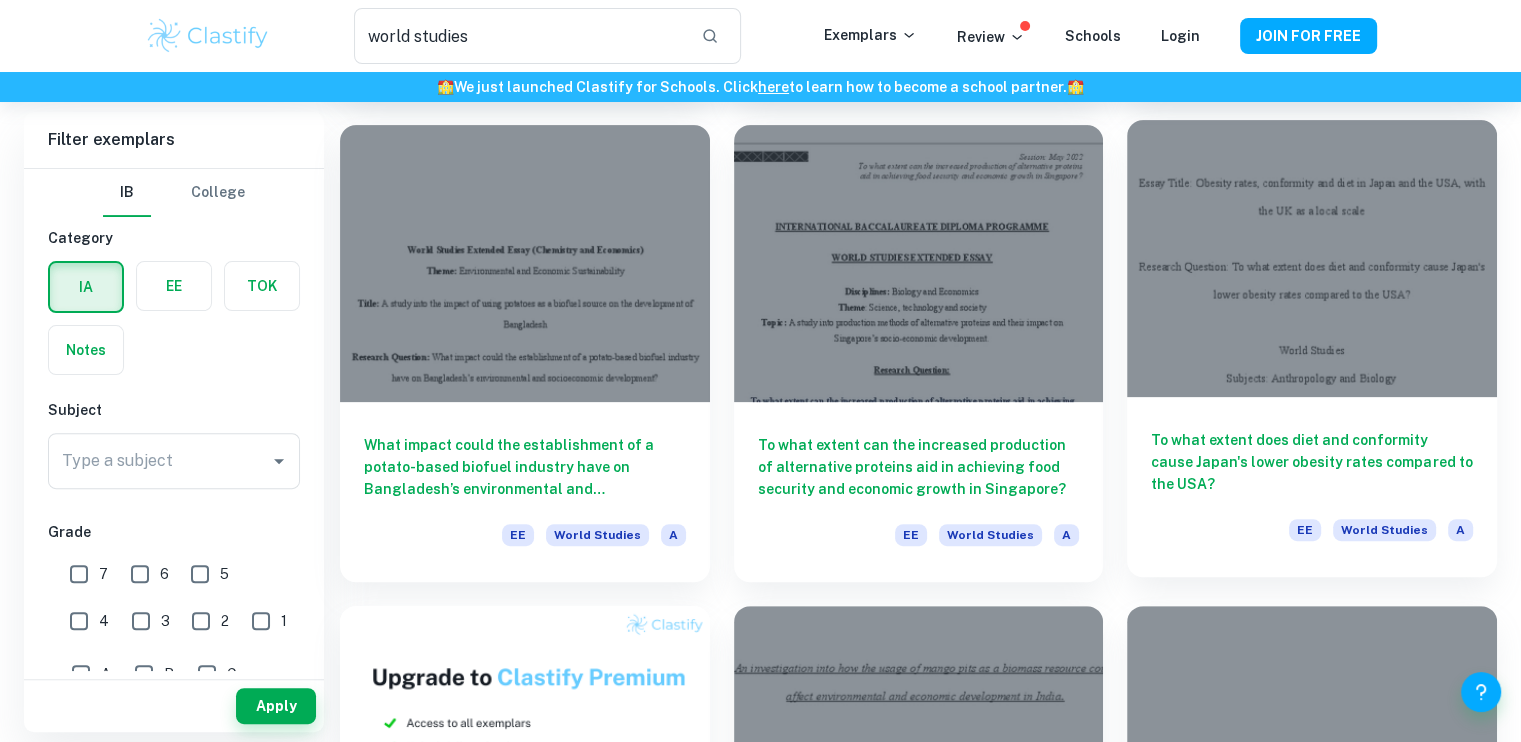 click at bounding box center [1312, 258] 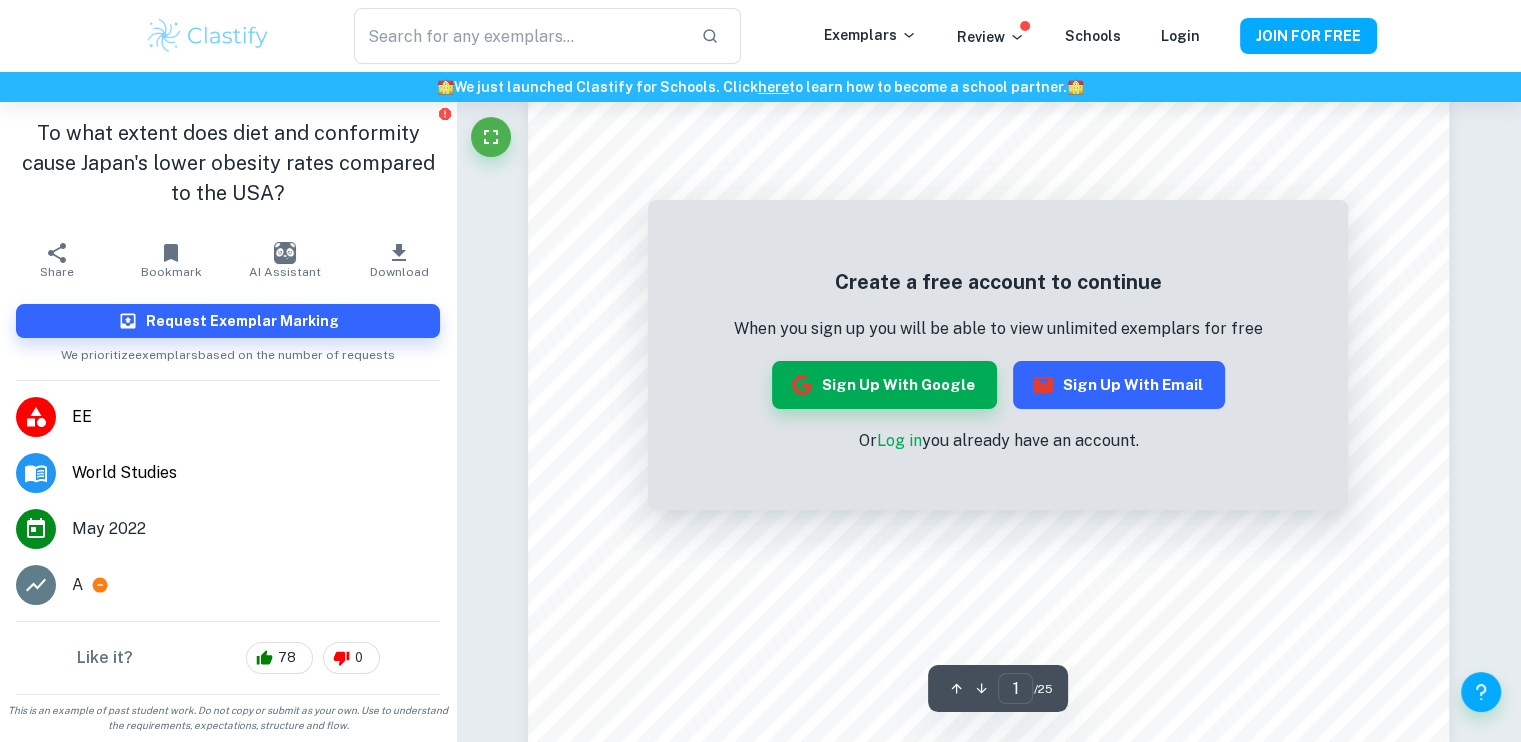 scroll, scrollTop: 100, scrollLeft: 0, axis: vertical 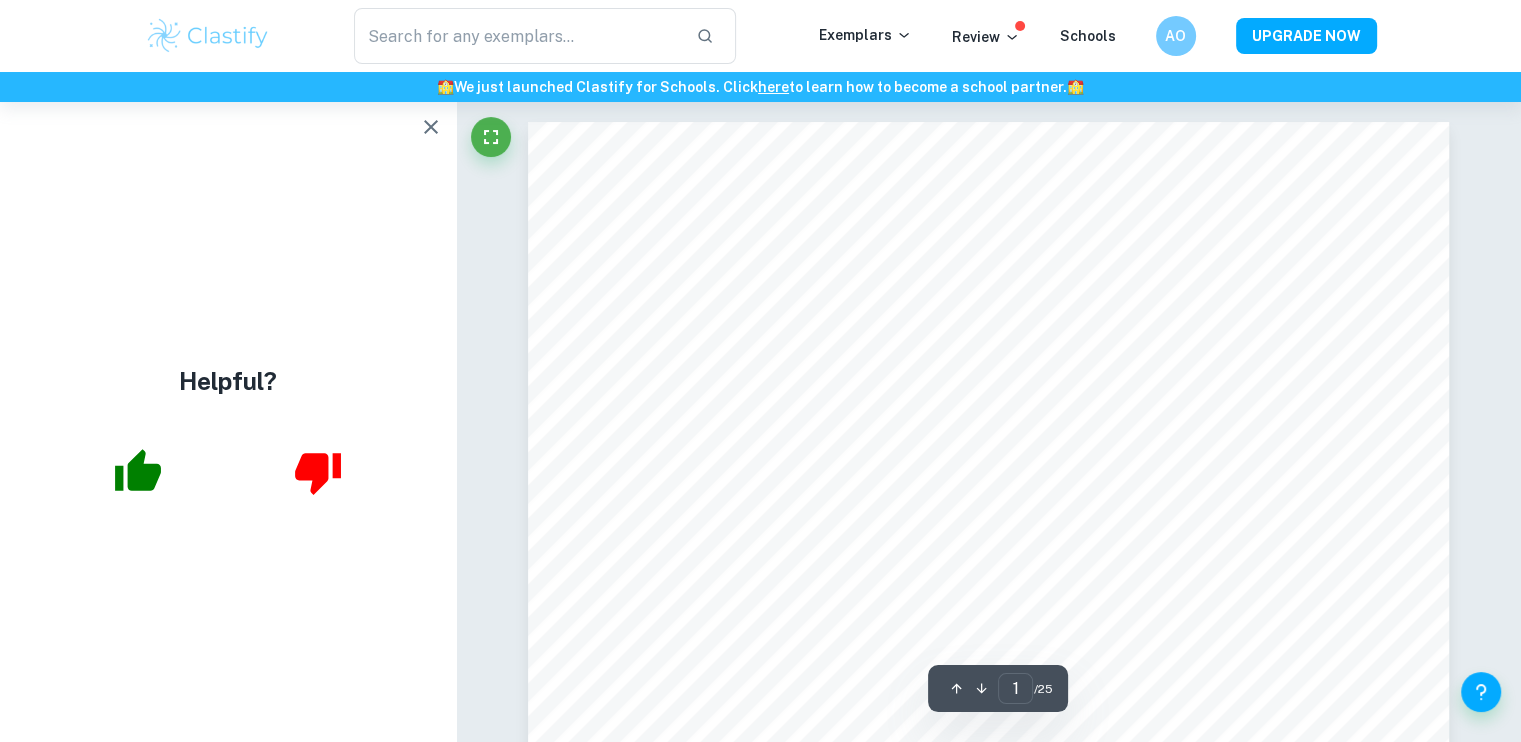 click at bounding box center [431, 127] 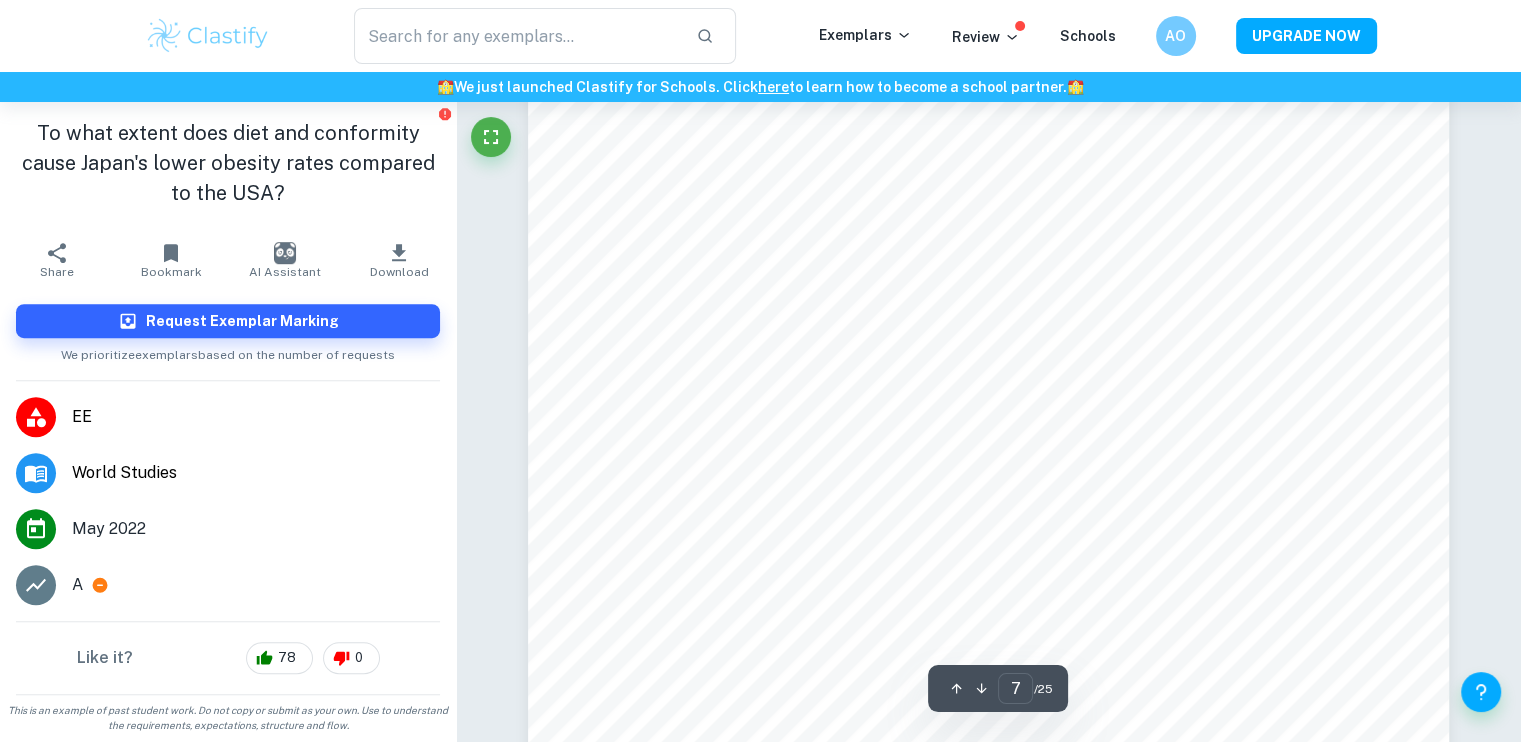 scroll, scrollTop: 8900, scrollLeft: 0, axis: vertical 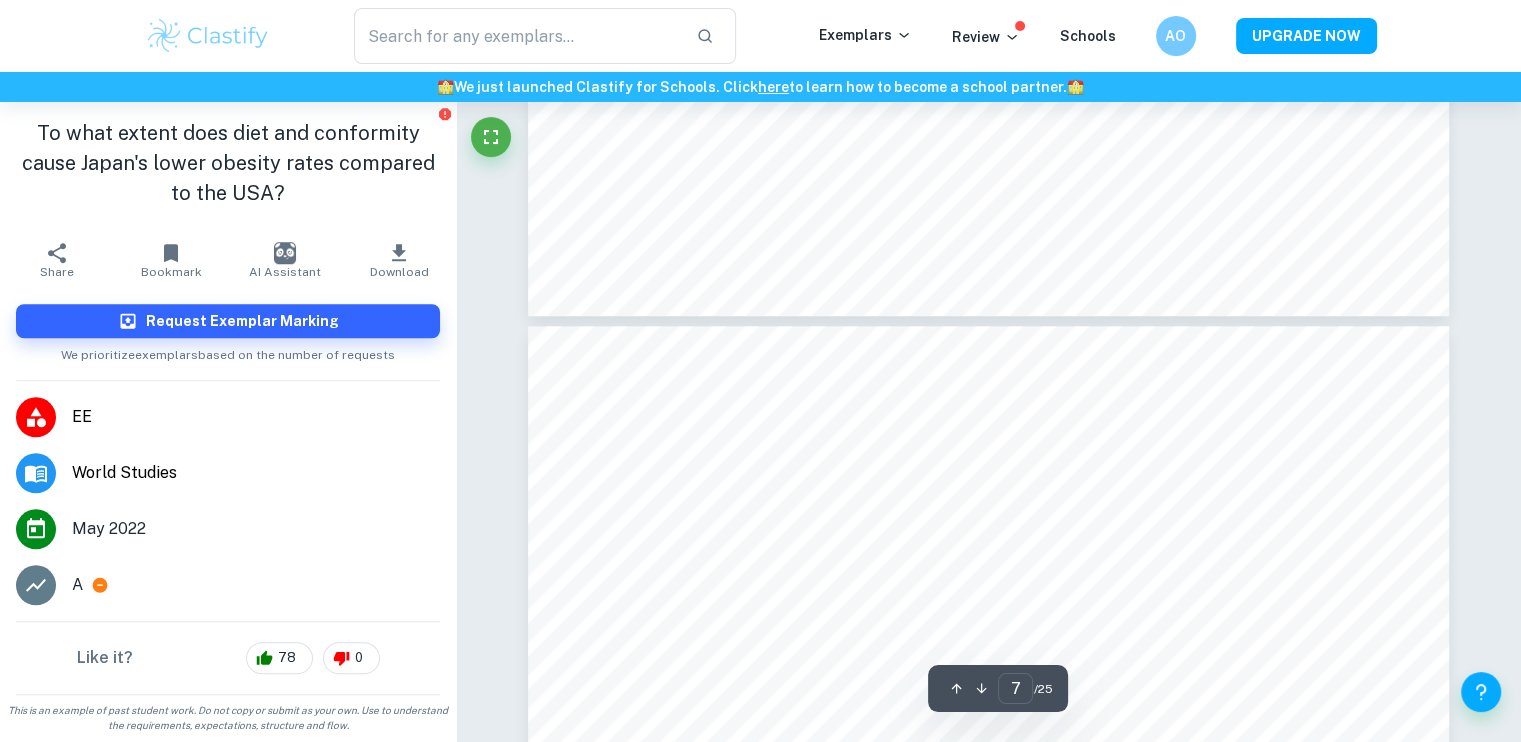 type on "8" 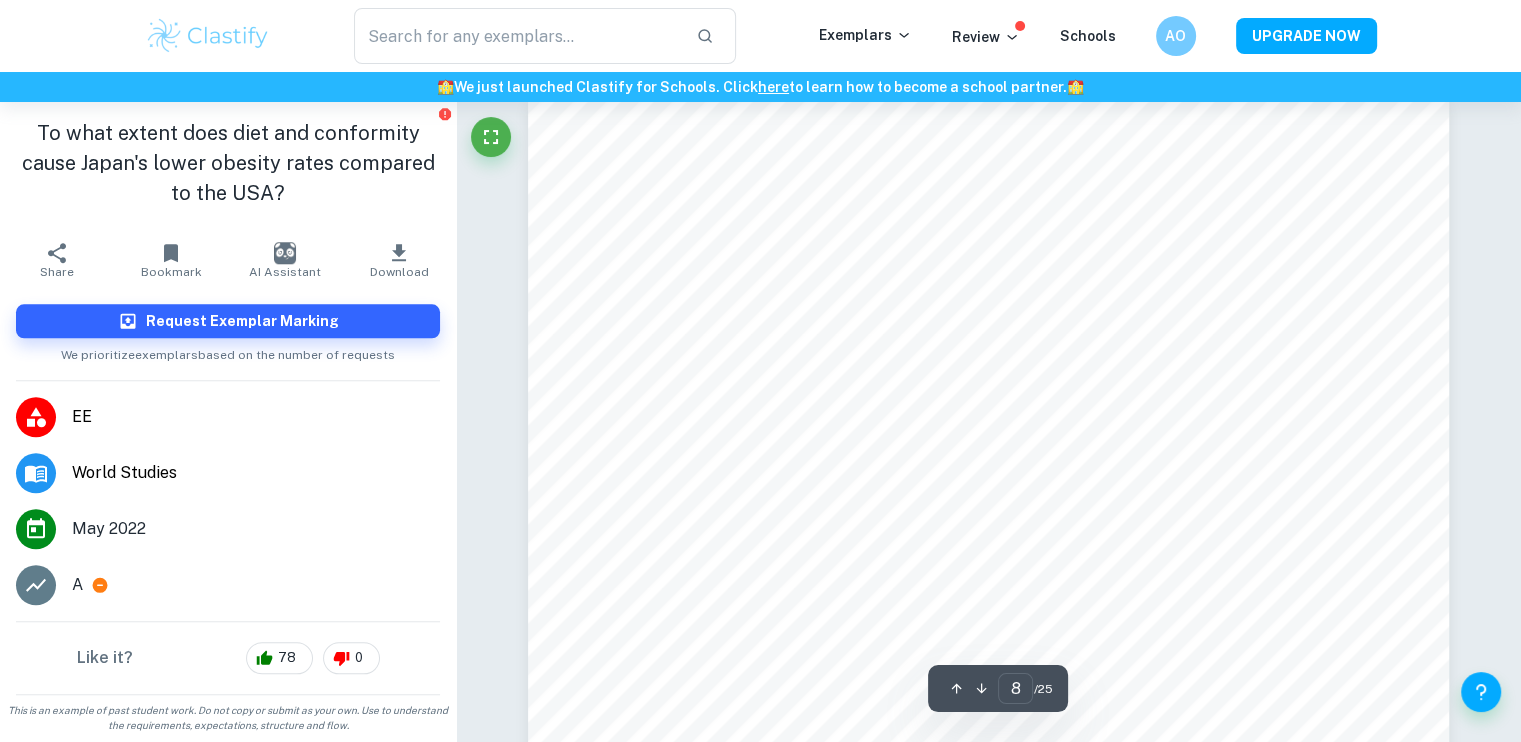 scroll, scrollTop: 9900, scrollLeft: 0, axis: vertical 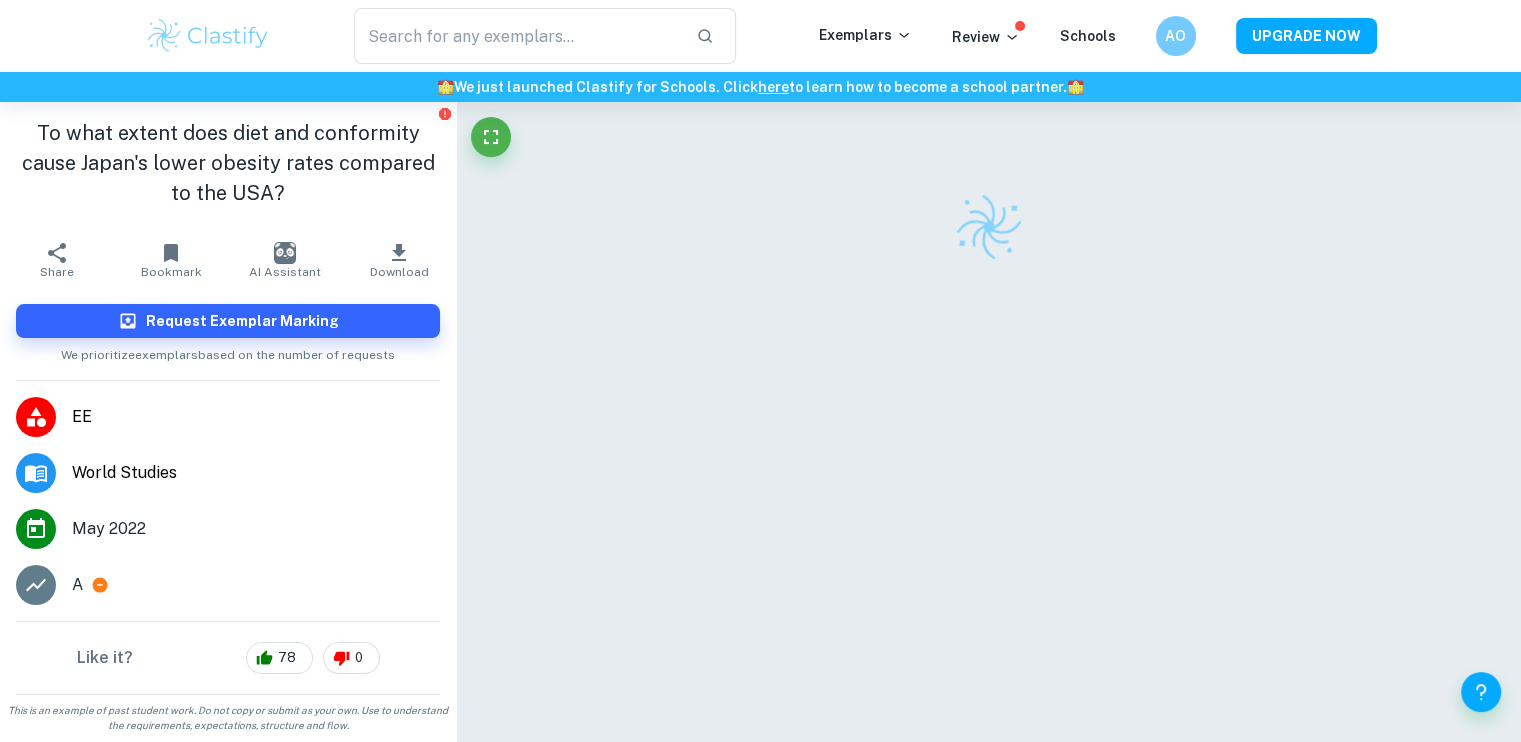 click on "World Studies" at bounding box center [256, 473] 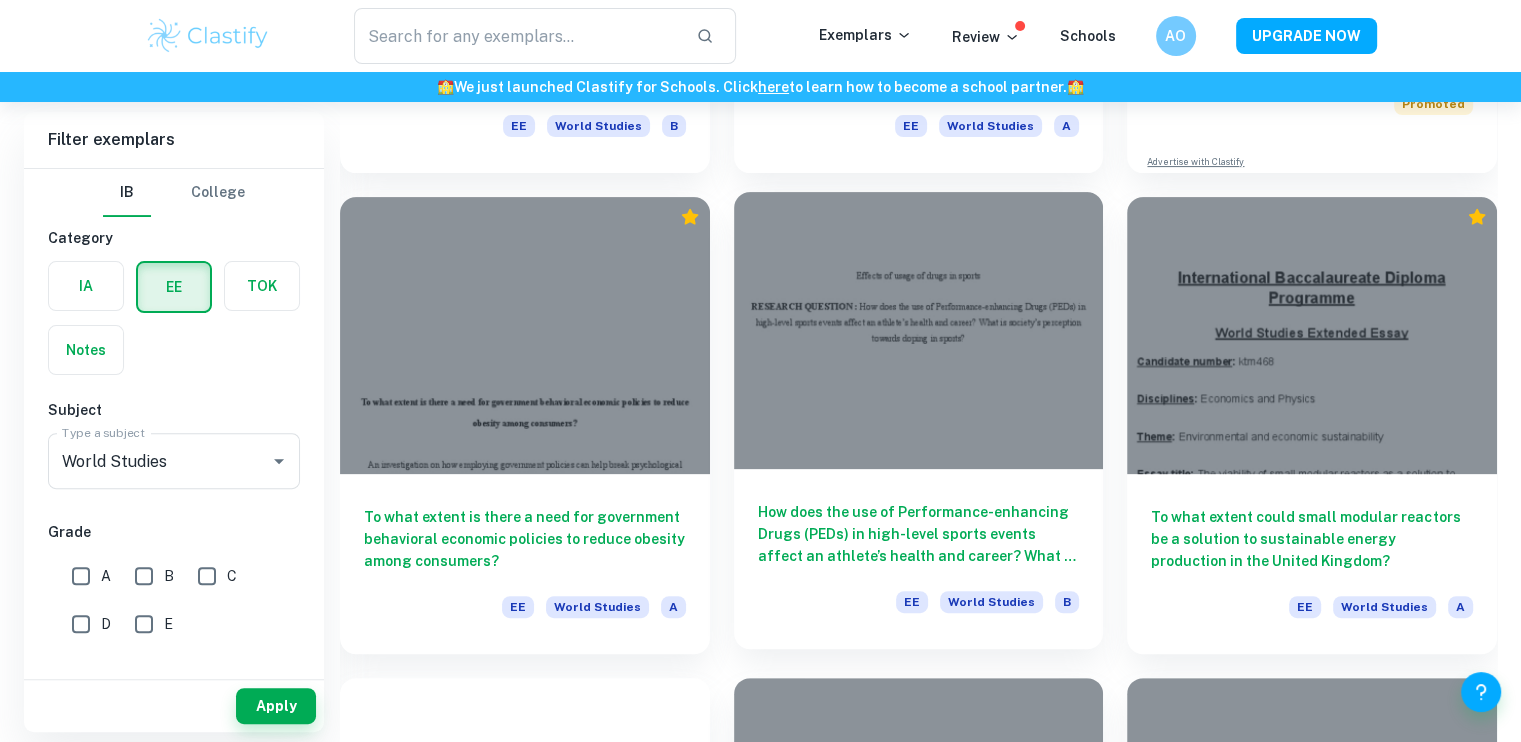 scroll, scrollTop: 600, scrollLeft: 0, axis: vertical 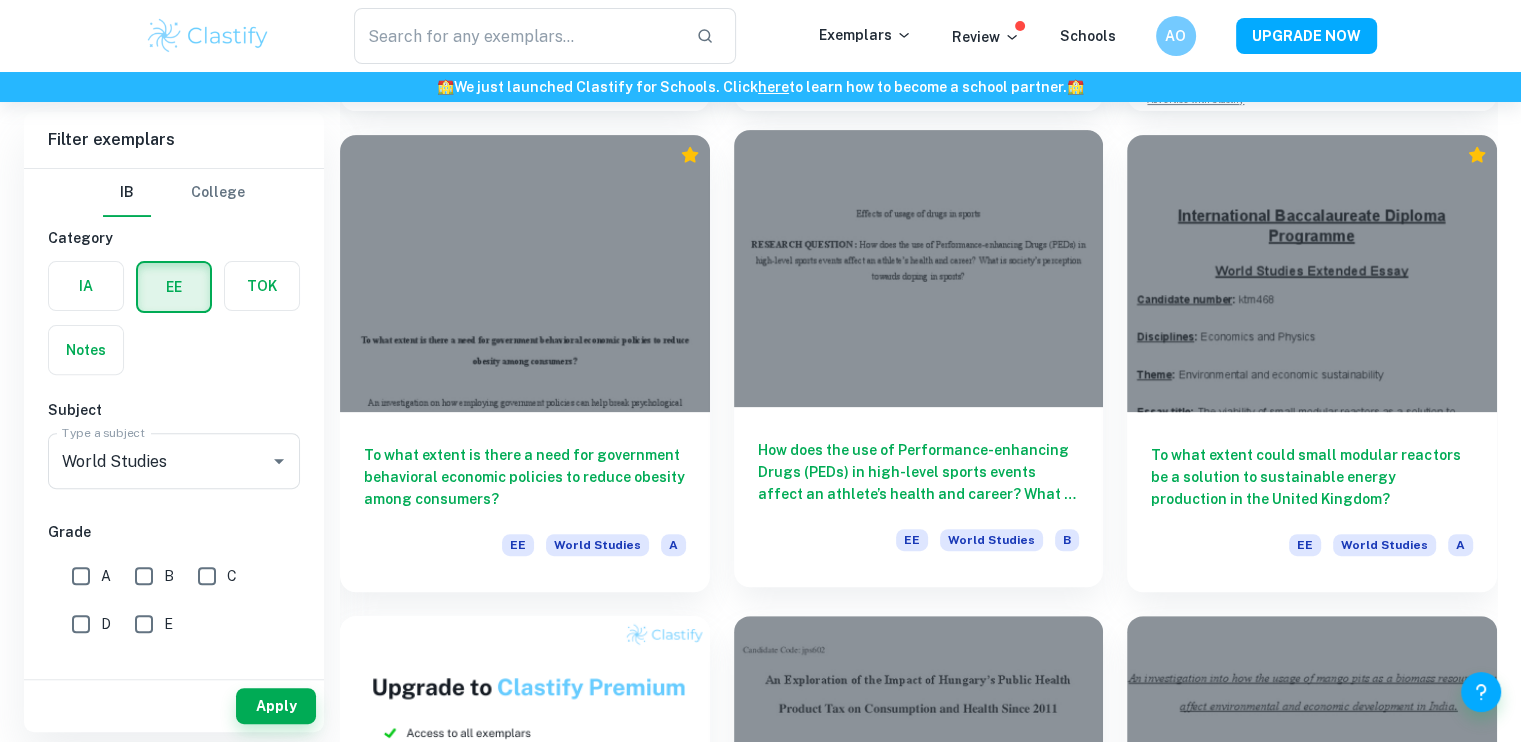 click at bounding box center (919, 268) 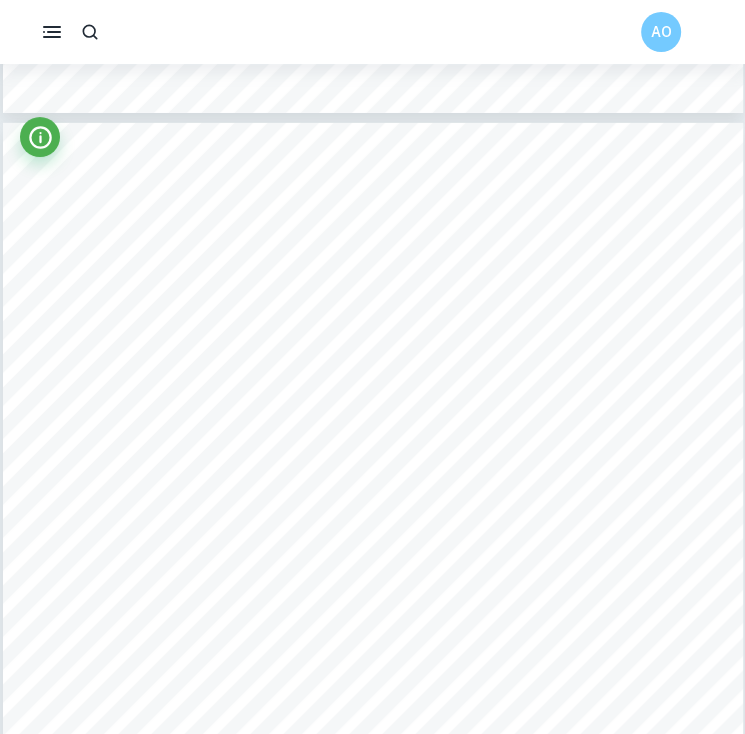 scroll, scrollTop: 6787, scrollLeft: 0, axis: vertical 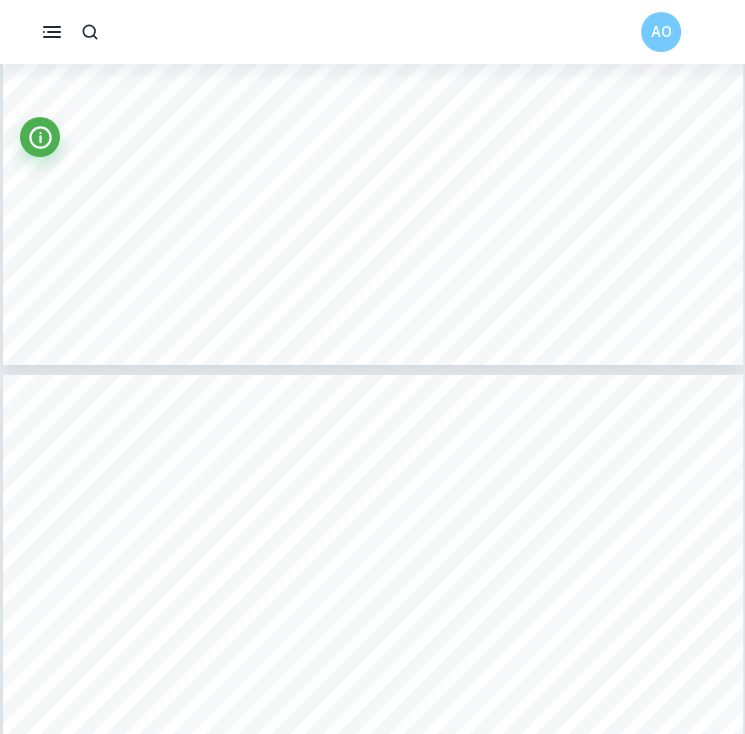 type on "7" 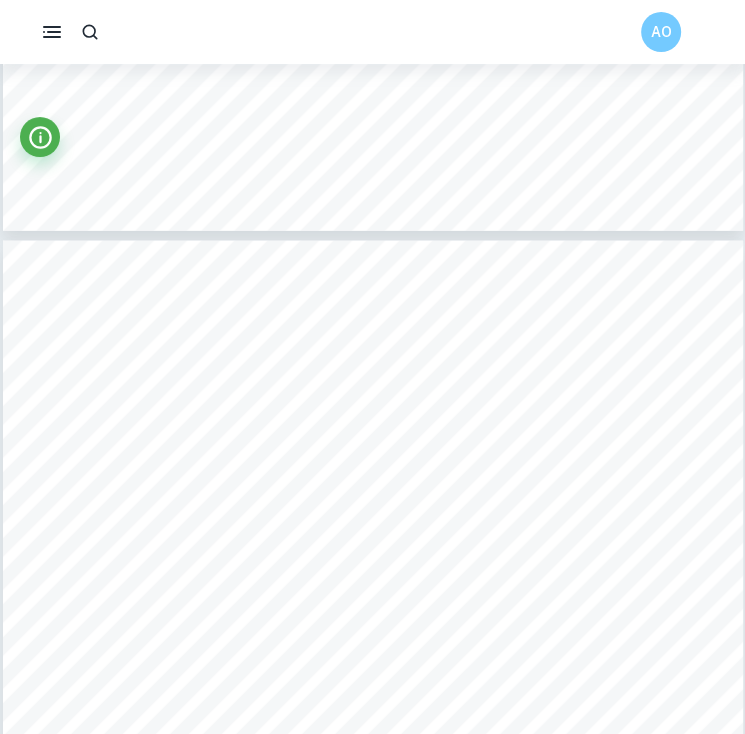 scroll, scrollTop: 5987, scrollLeft: 0, axis: vertical 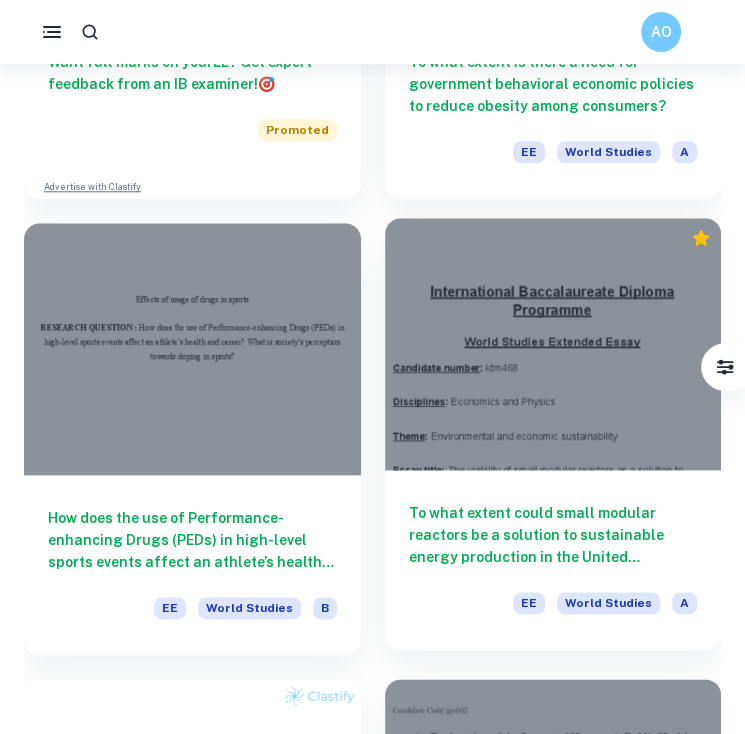 click at bounding box center (553, 344) 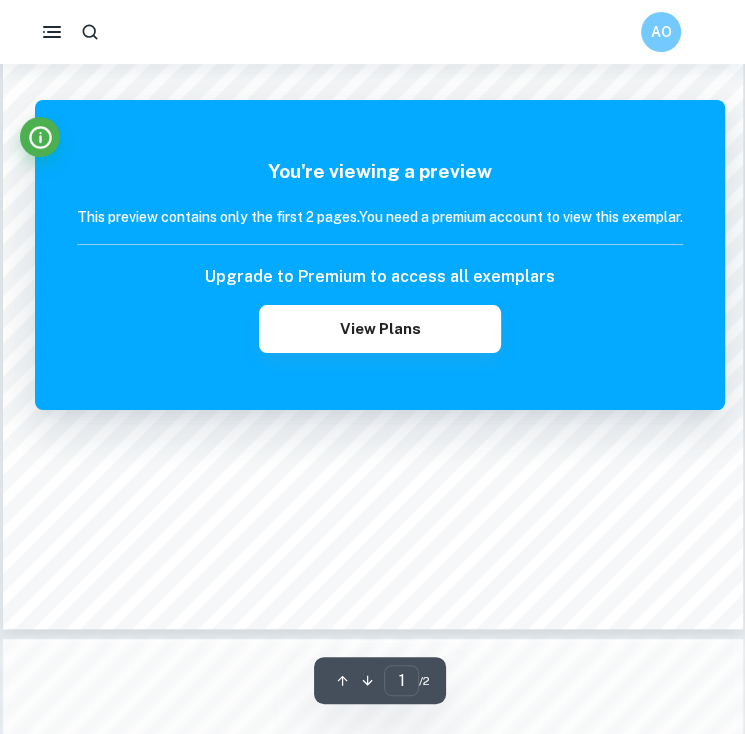 scroll, scrollTop: 800, scrollLeft: 0, axis: vertical 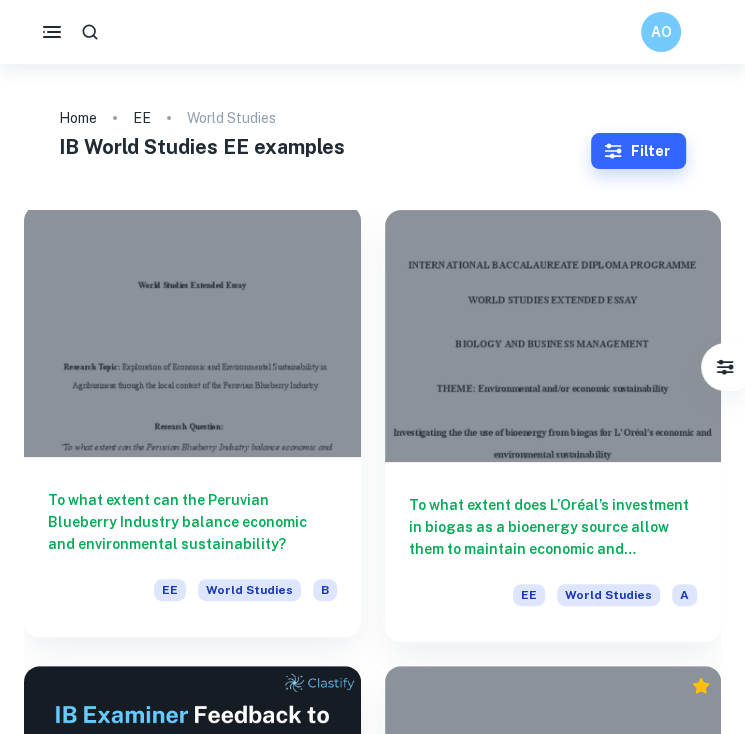 click at bounding box center [192, 331] 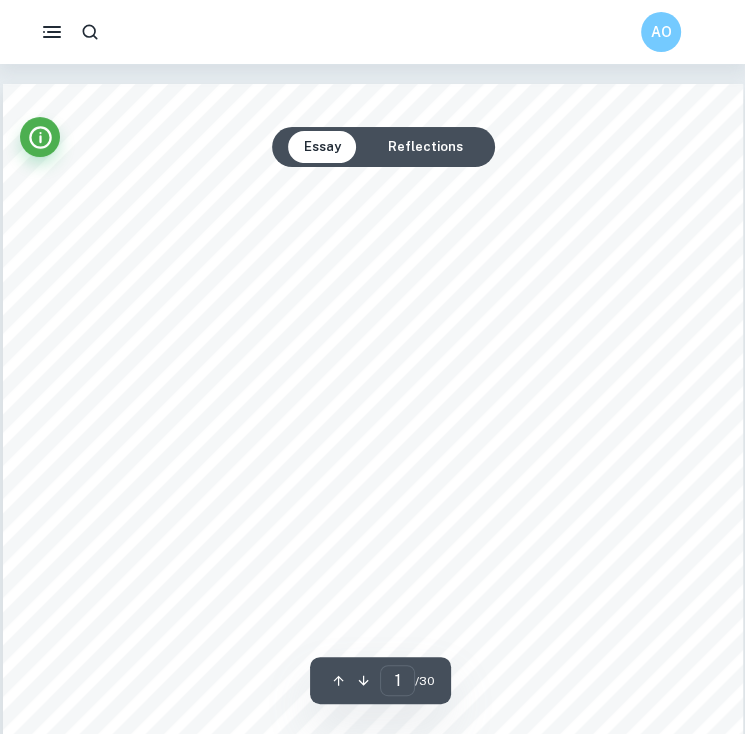 click on "Reflections" at bounding box center (425, 147) 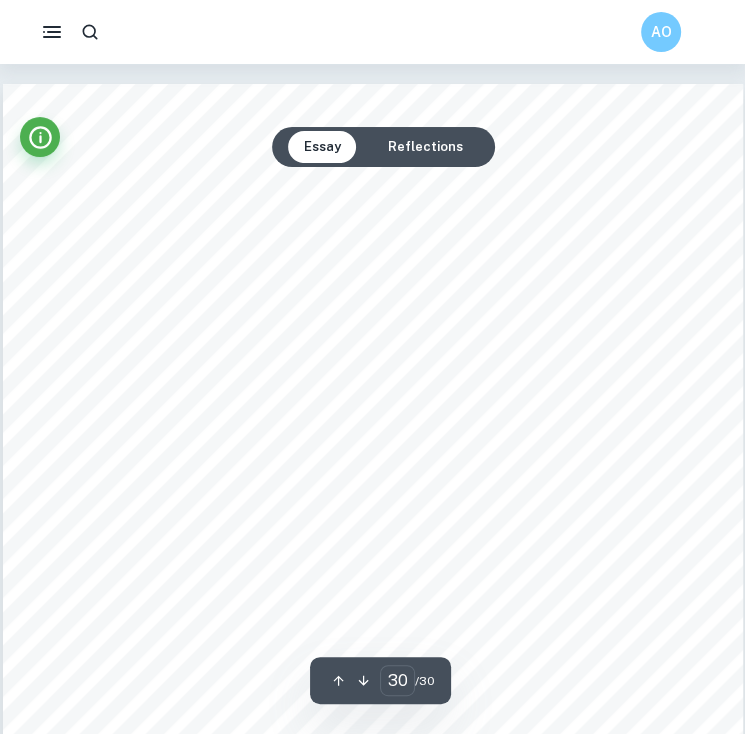 scroll, scrollTop: 28043, scrollLeft: 0, axis: vertical 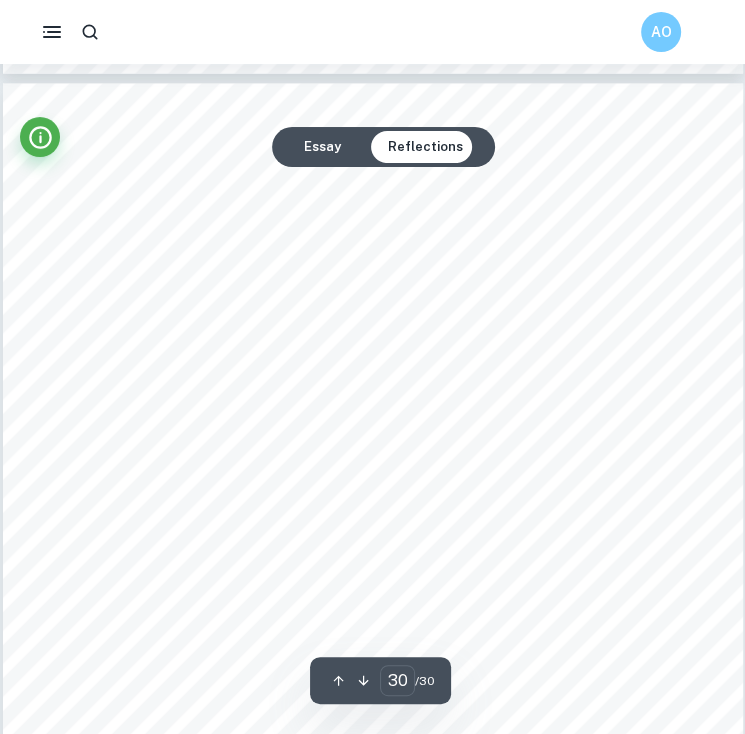 click on "Essay" at bounding box center [322, 147] 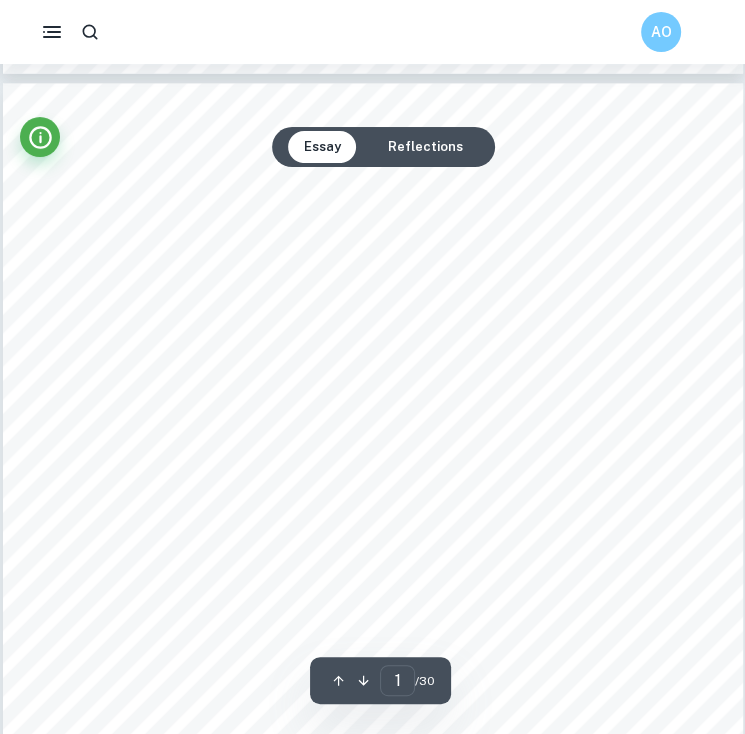 scroll, scrollTop: 0, scrollLeft: 0, axis: both 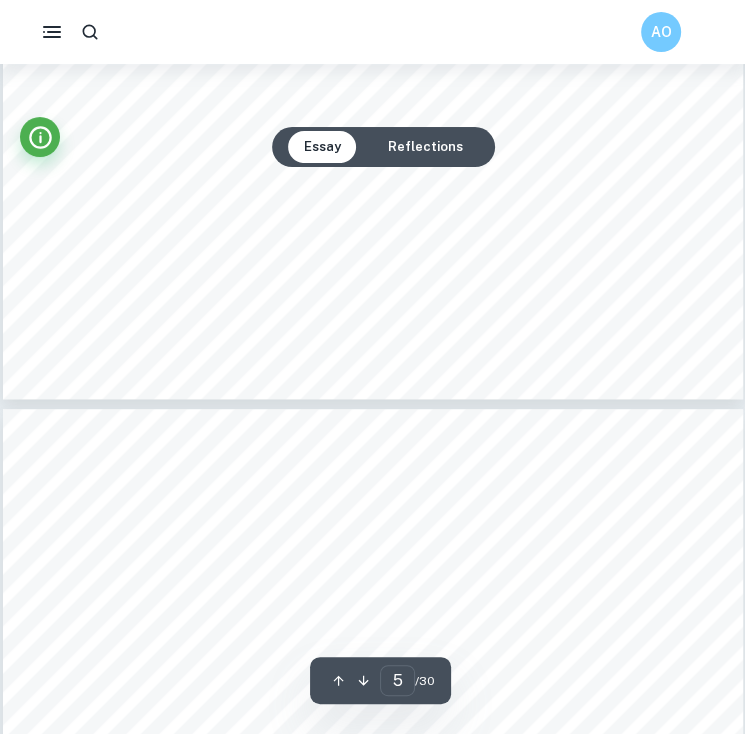 type on "6" 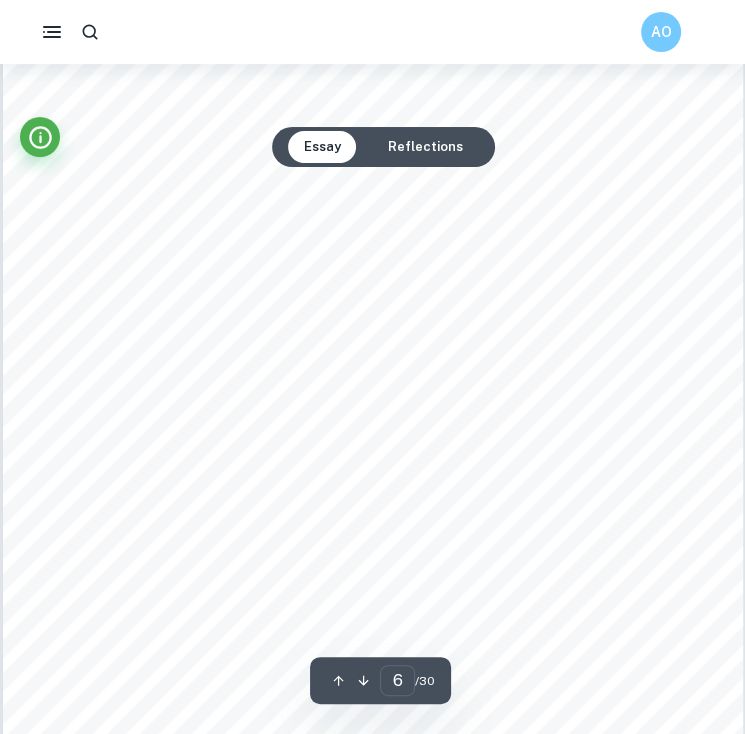 scroll, scrollTop: 5200, scrollLeft: 0, axis: vertical 